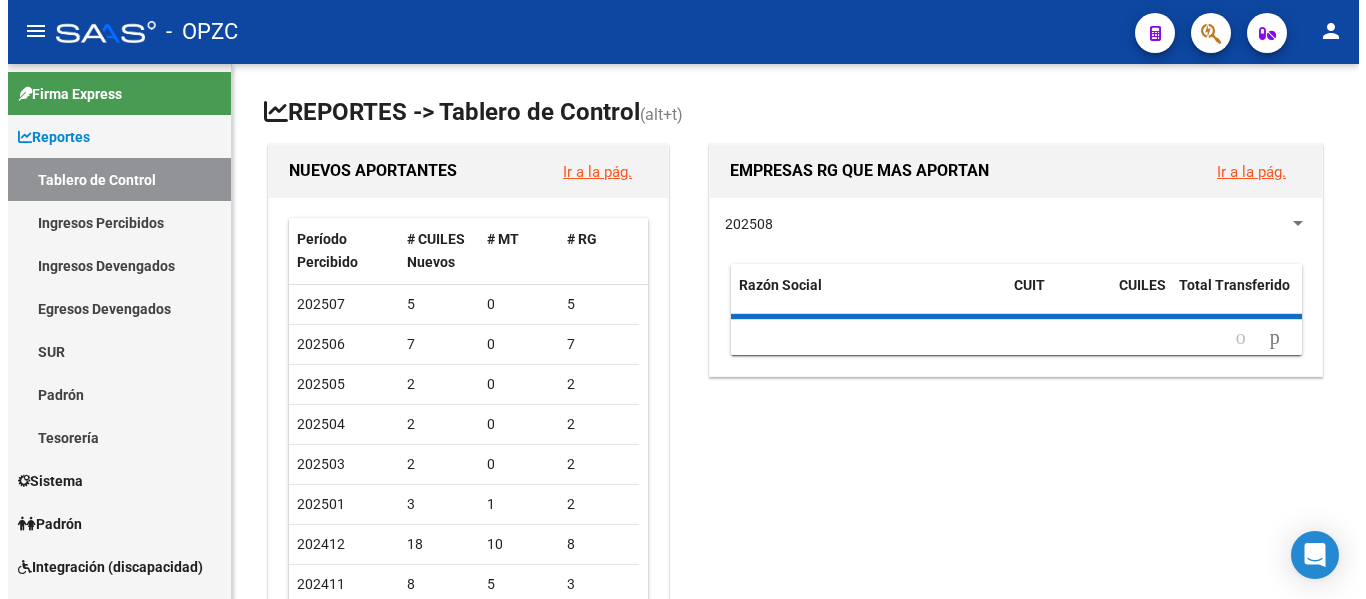 scroll, scrollTop: 0, scrollLeft: 0, axis: both 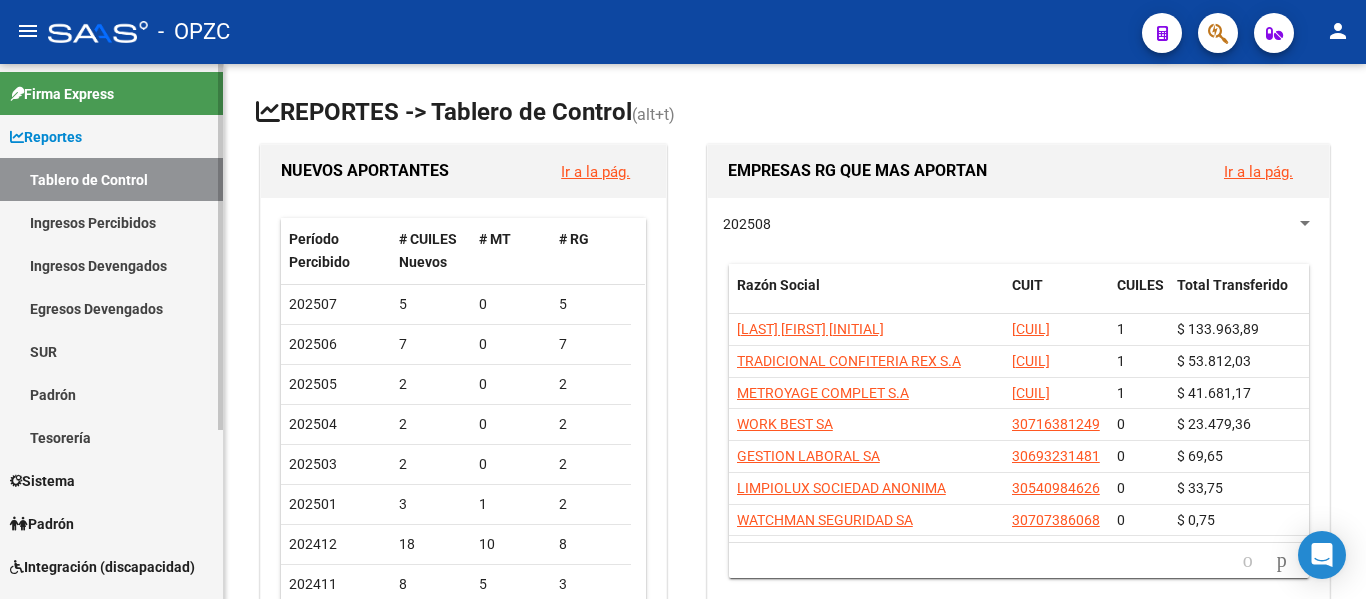 click on "Padrón" at bounding box center (111, 394) 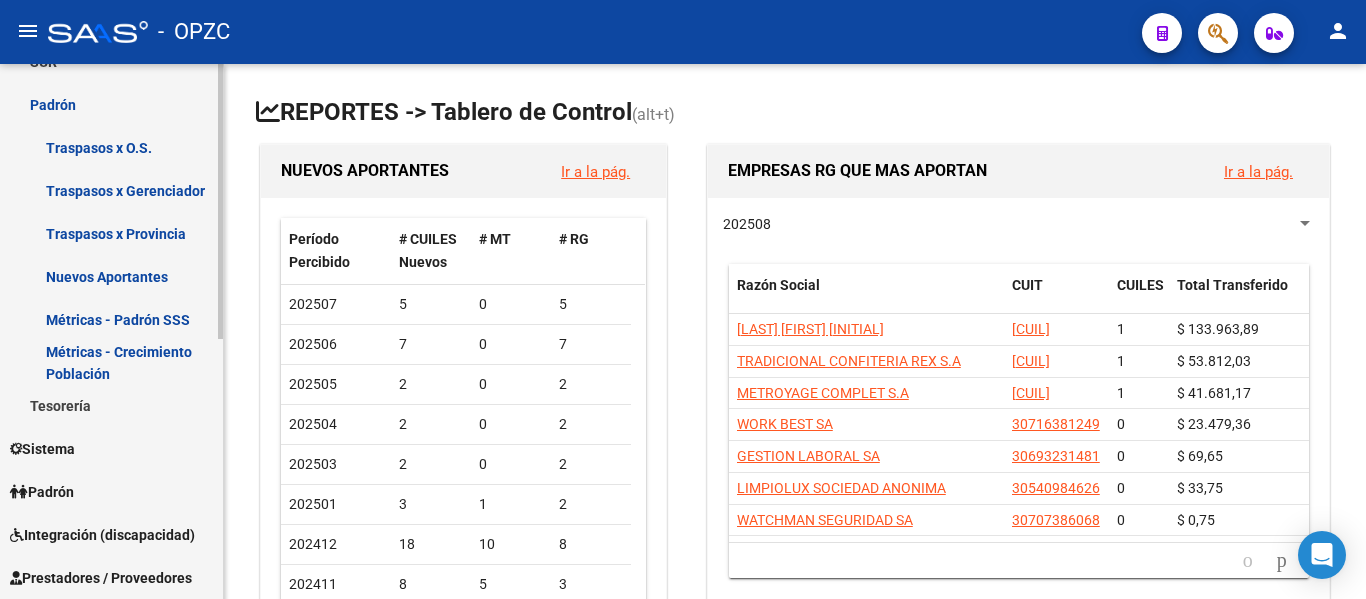 scroll, scrollTop: 400, scrollLeft: 0, axis: vertical 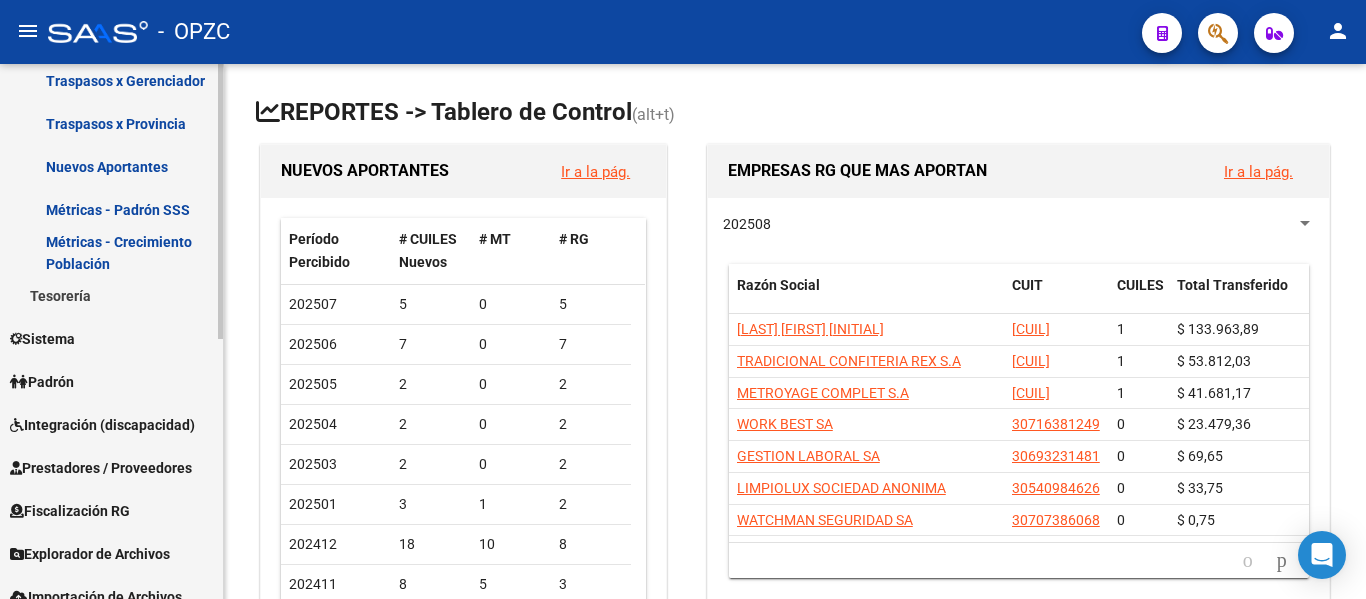 click on "Padrón" at bounding box center (42, 382) 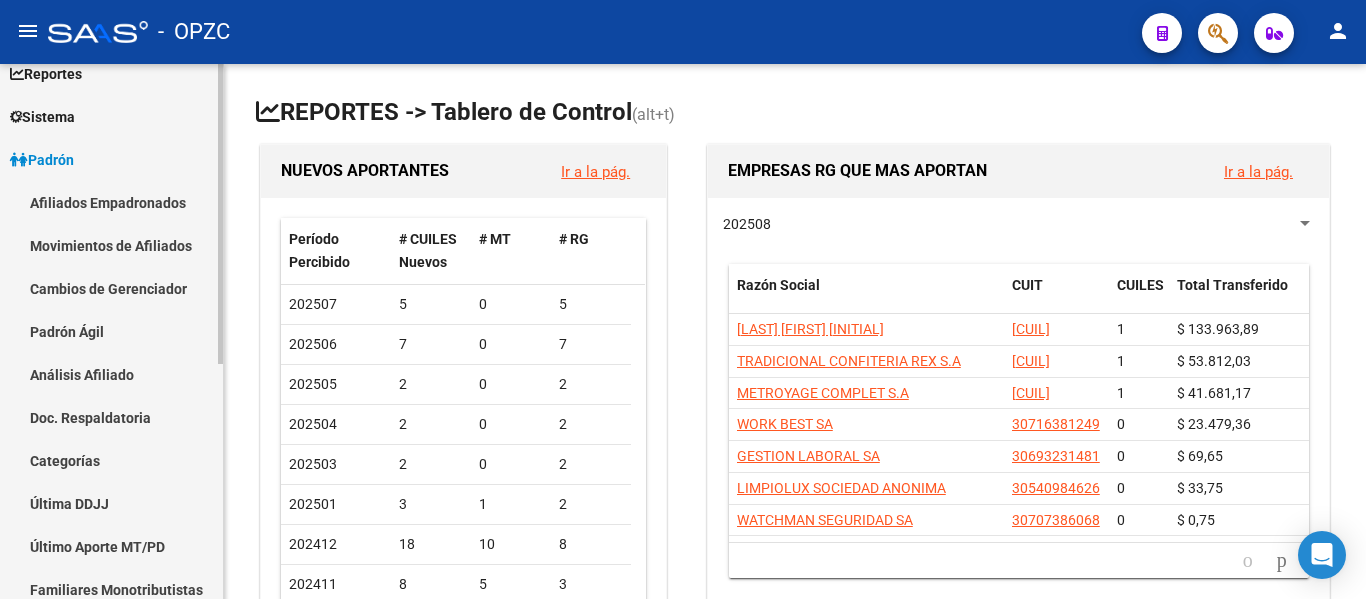 scroll, scrollTop: 19, scrollLeft: 0, axis: vertical 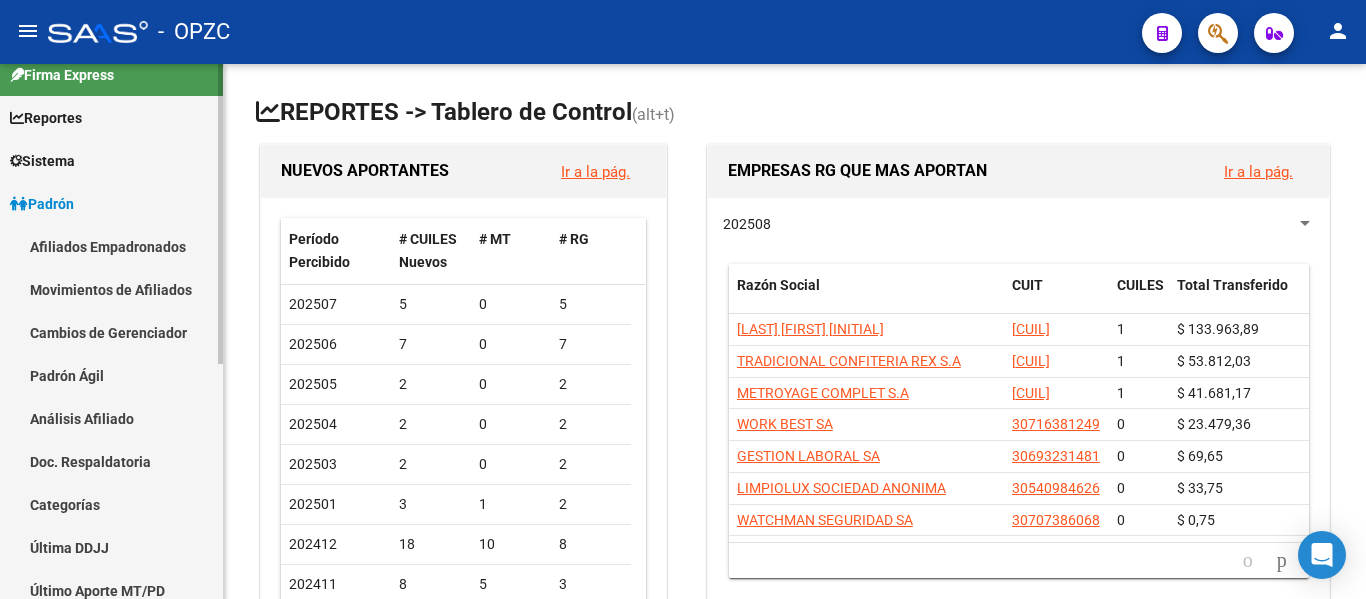 click on "Análisis Afiliado" at bounding box center [111, 418] 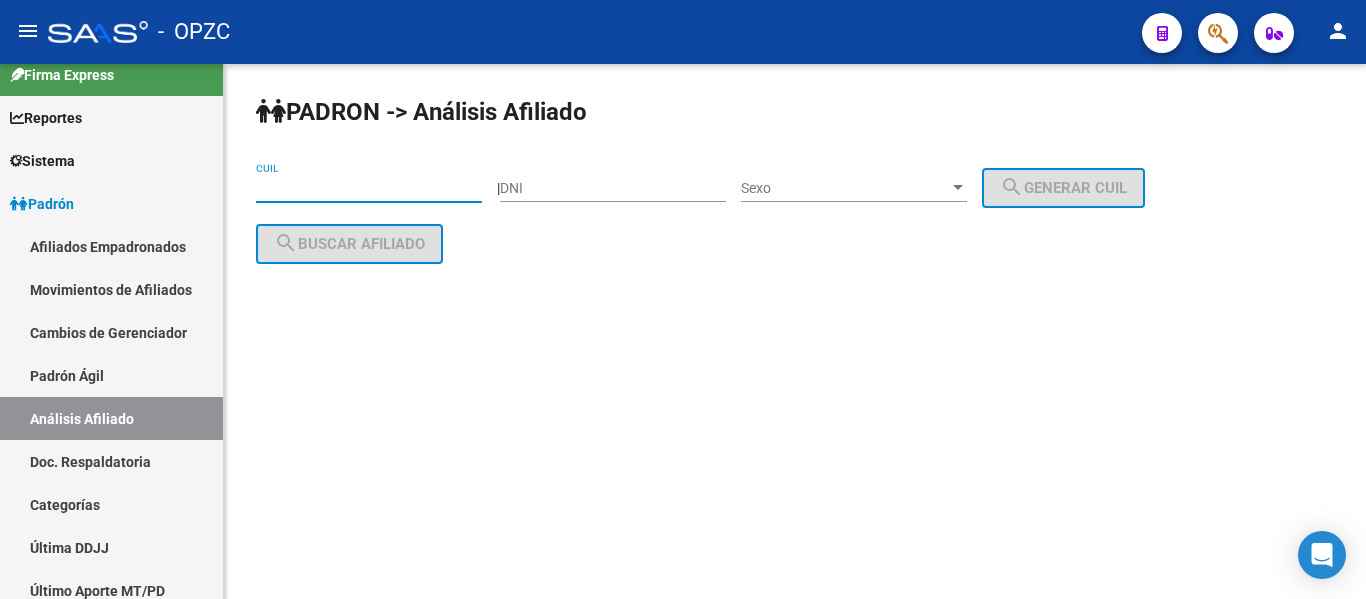 click on "CUIL" at bounding box center (369, 188) 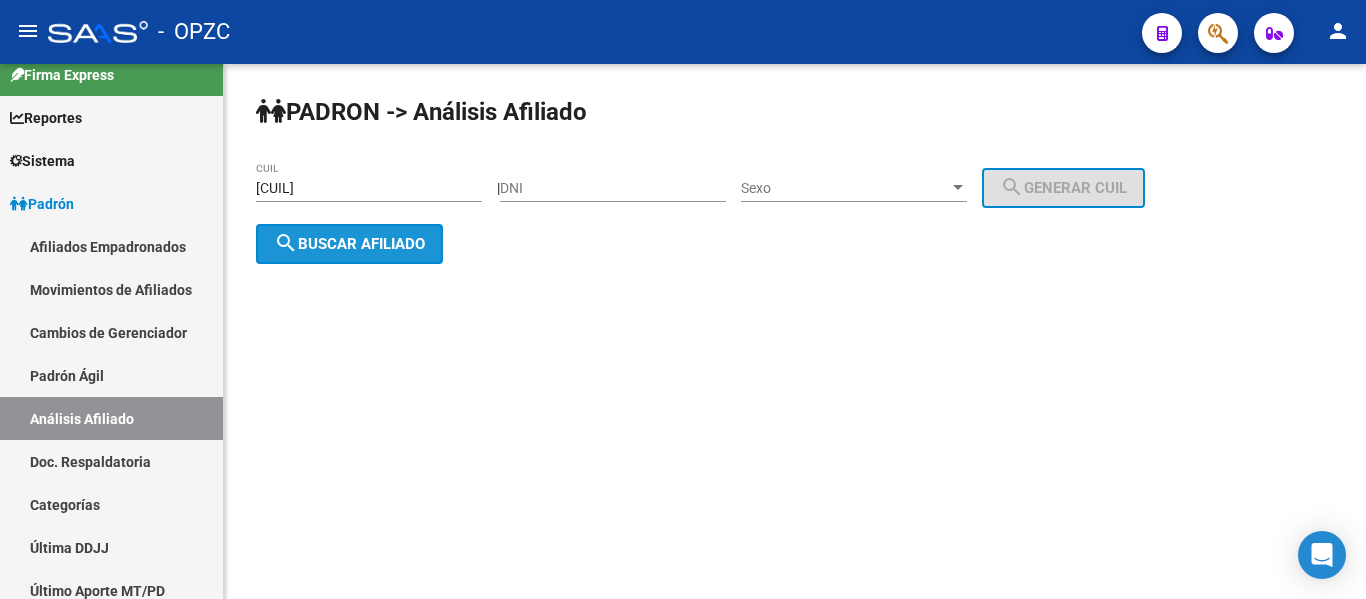 click on "search  Buscar afiliado" 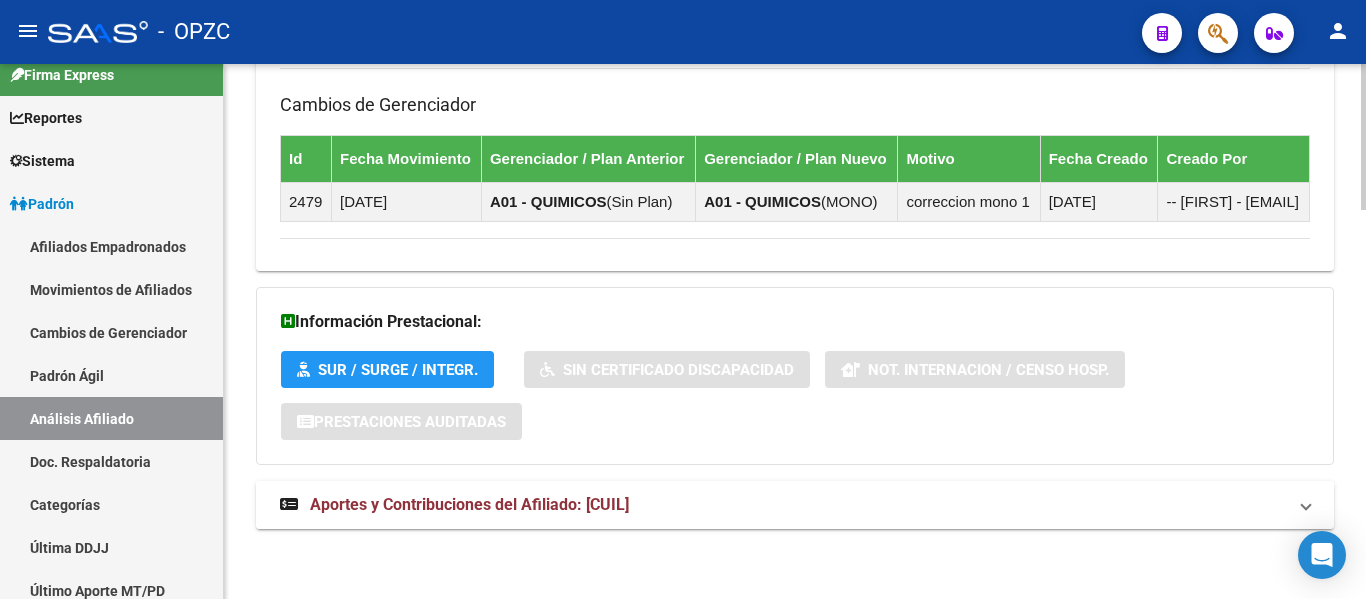 scroll, scrollTop: 1420, scrollLeft: 0, axis: vertical 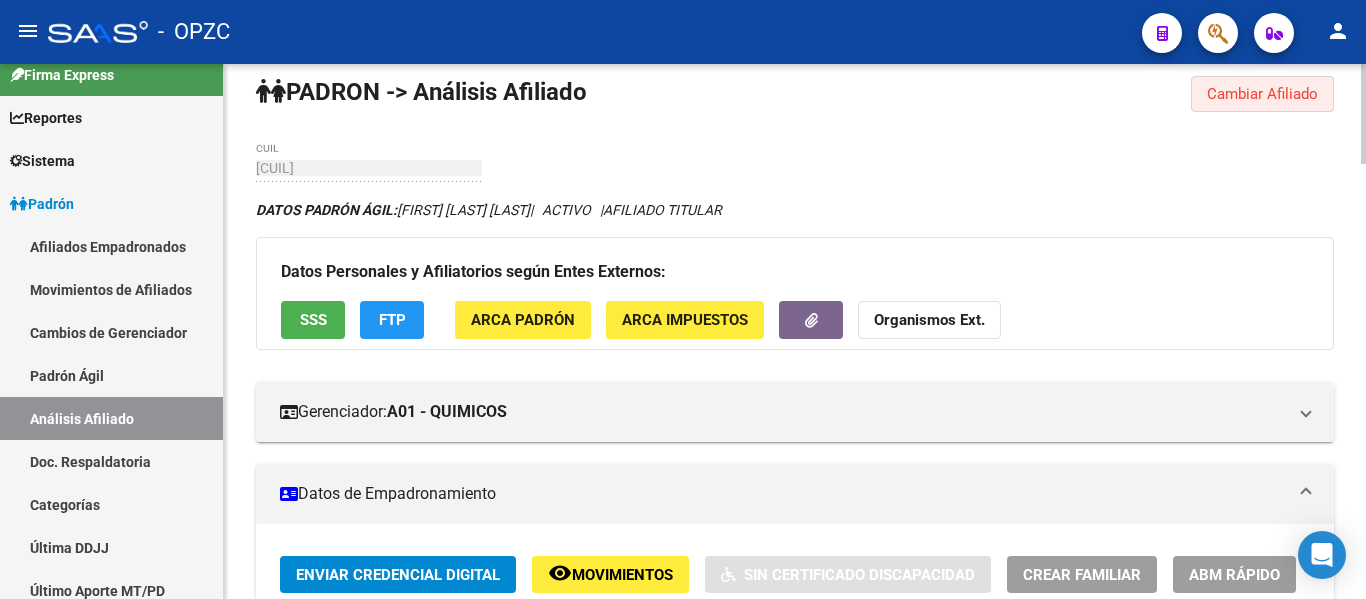 click on "Cambiar Afiliado" 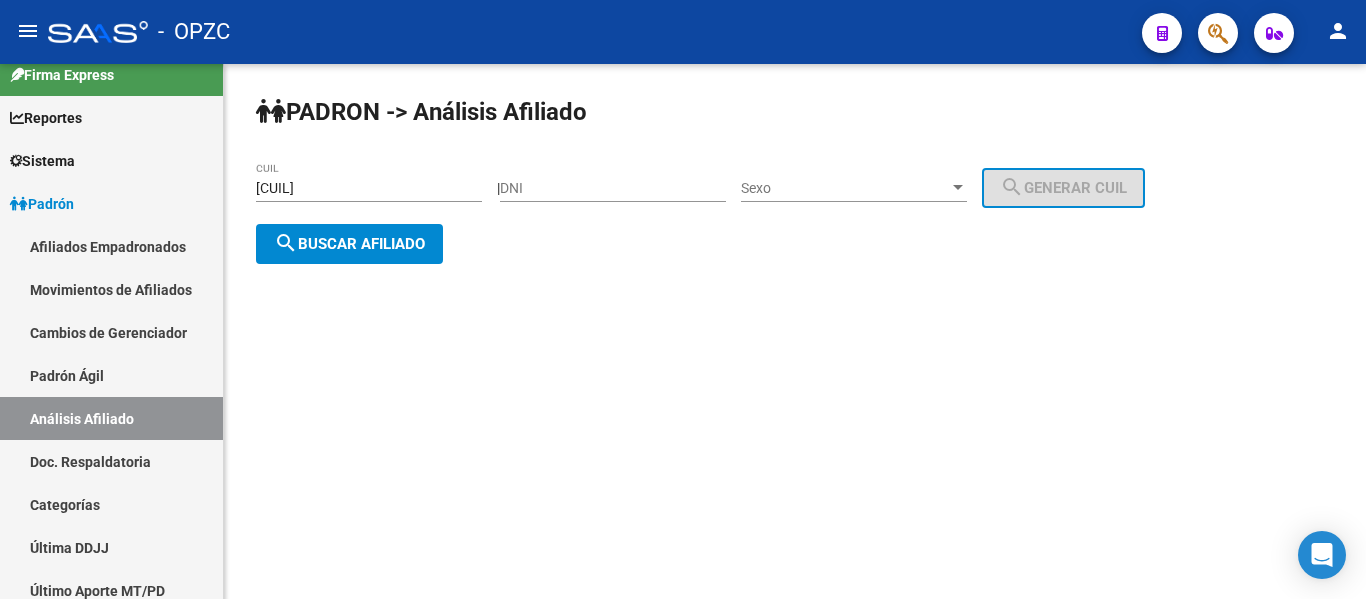 scroll, scrollTop: 0, scrollLeft: 0, axis: both 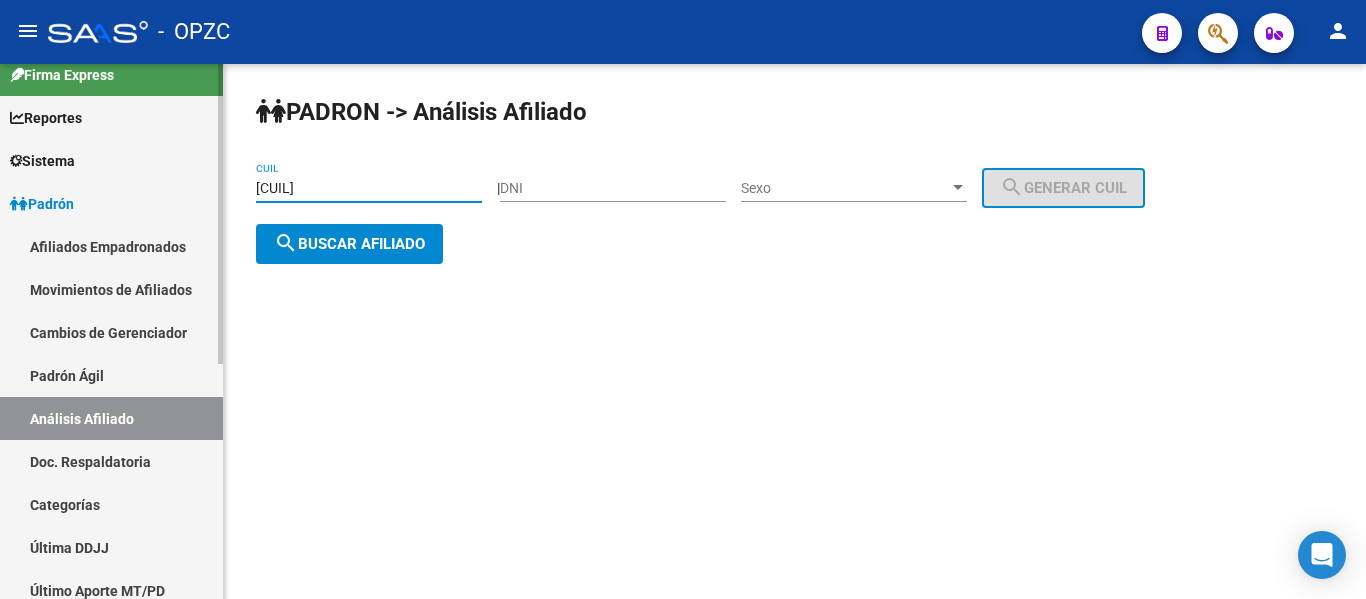 drag, startPoint x: 362, startPoint y: 187, endPoint x: 203, endPoint y: 184, distance: 159.0283 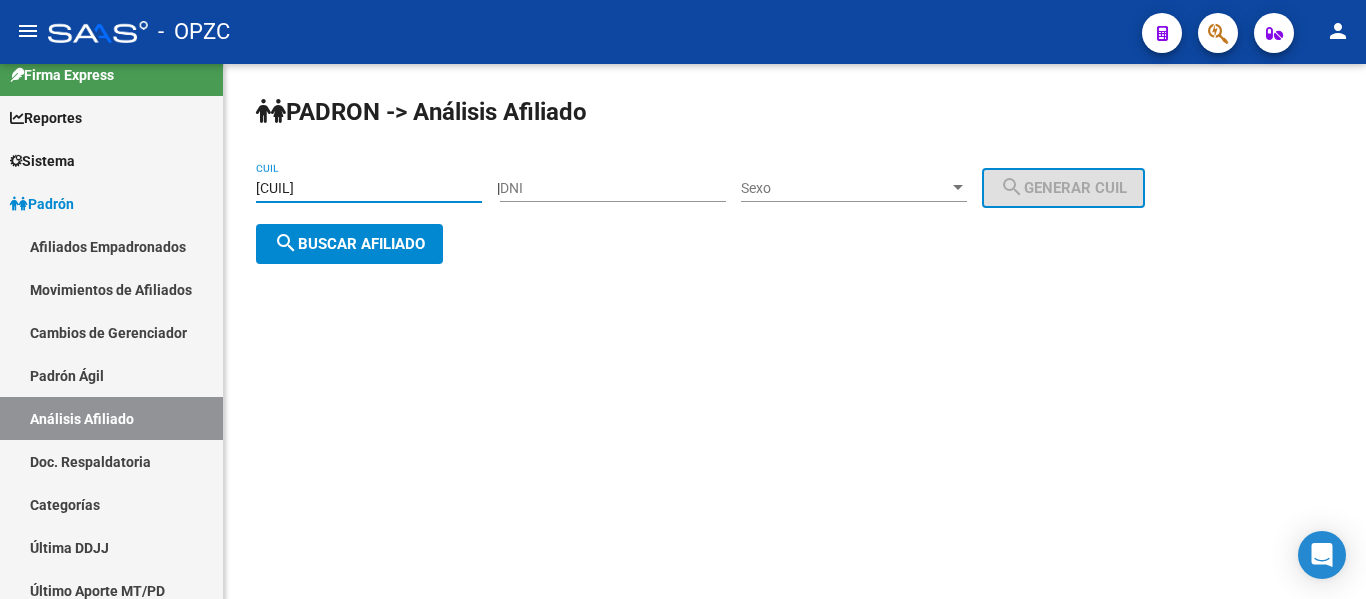 type on "[CUIL]" 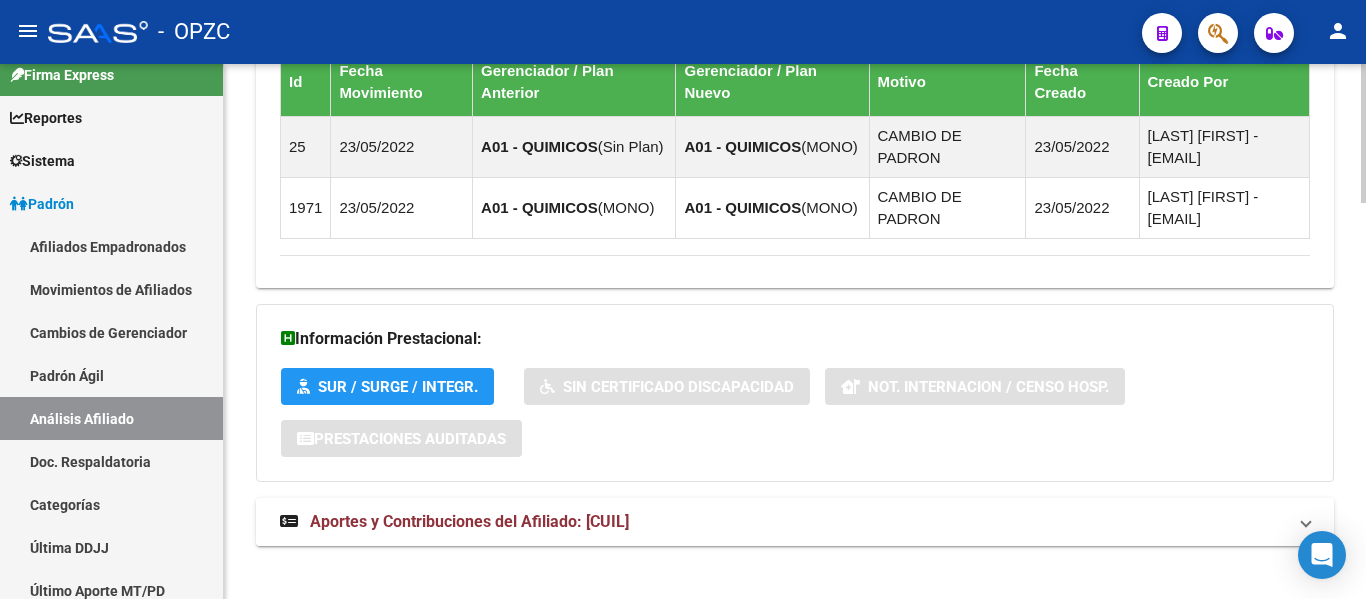 scroll, scrollTop: 1530, scrollLeft: 0, axis: vertical 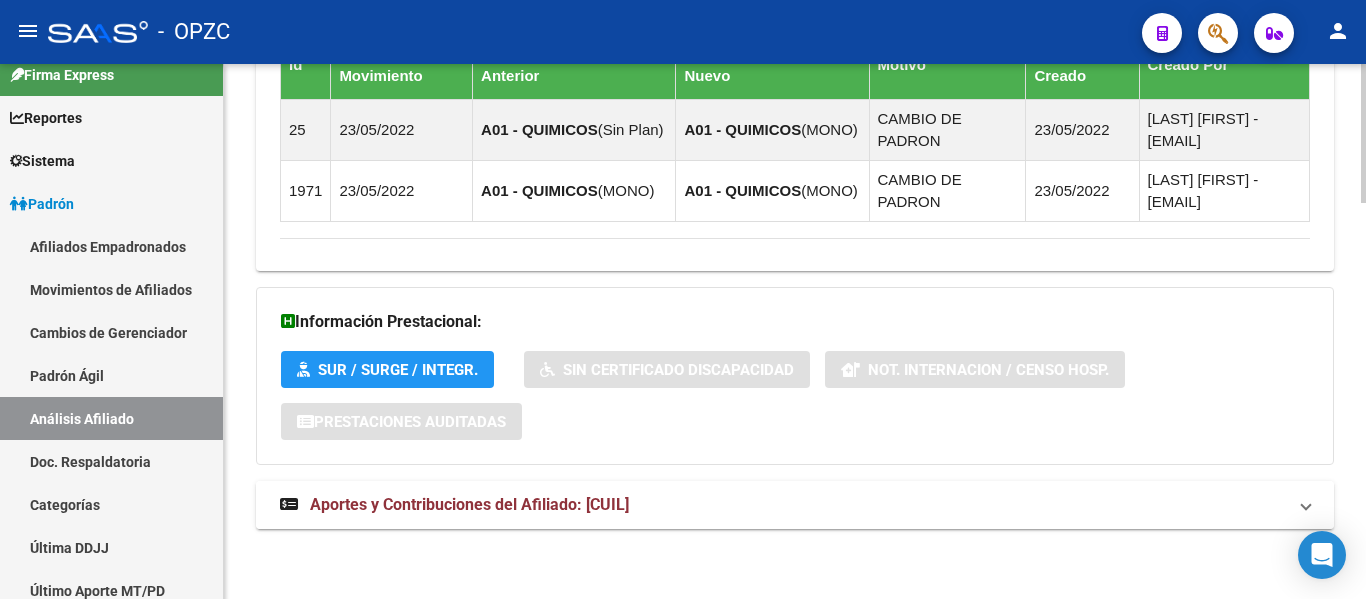 click on "Aportes y Contribuciones del Afiliado: [CUIL]" at bounding box center [469, 504] 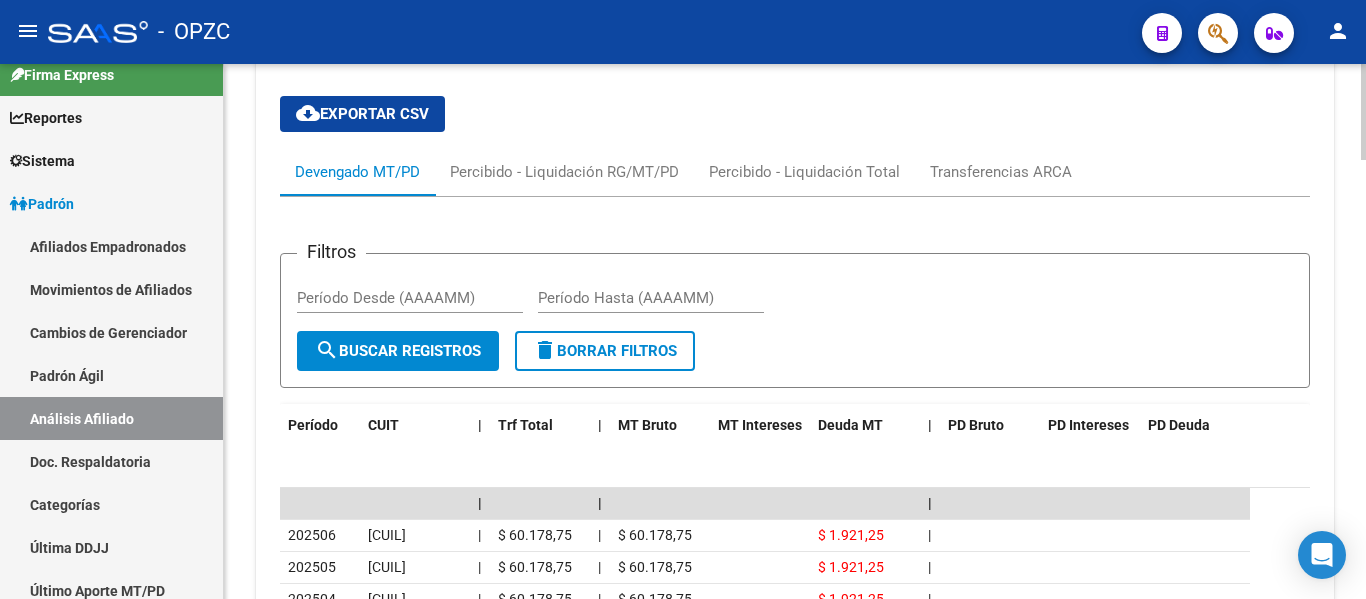 scroll, scrollTop: 2030, scrollLeft: 0, axis: vertical 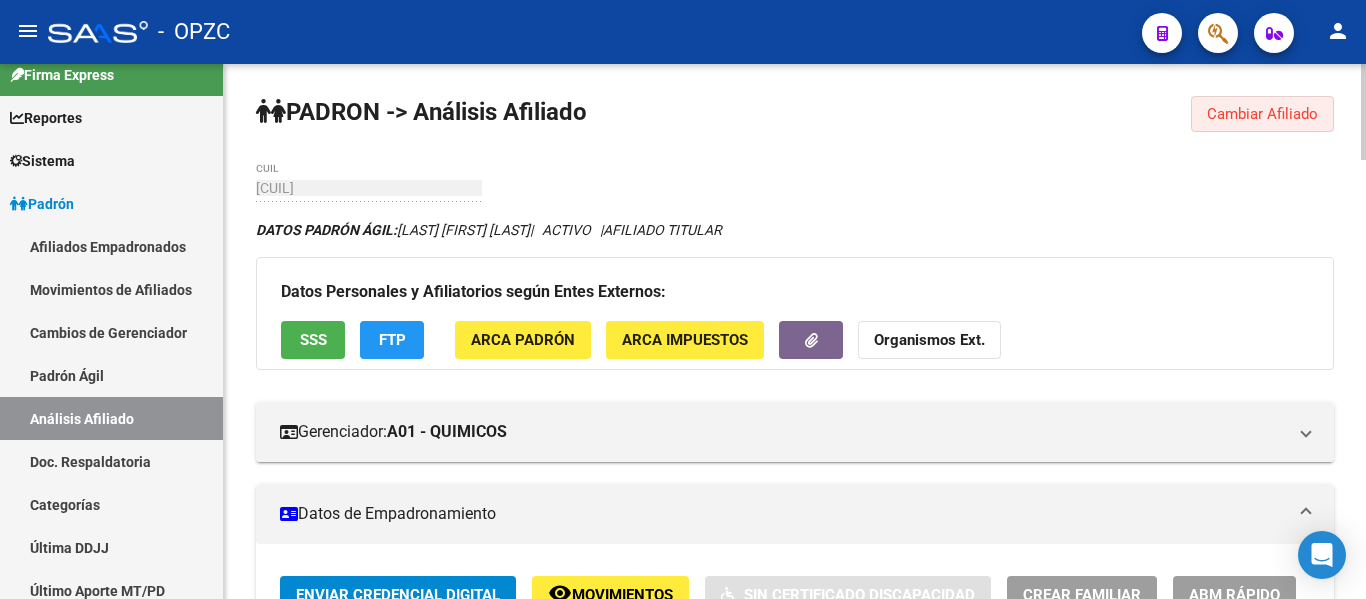 click on "Cambiar Afiliado" 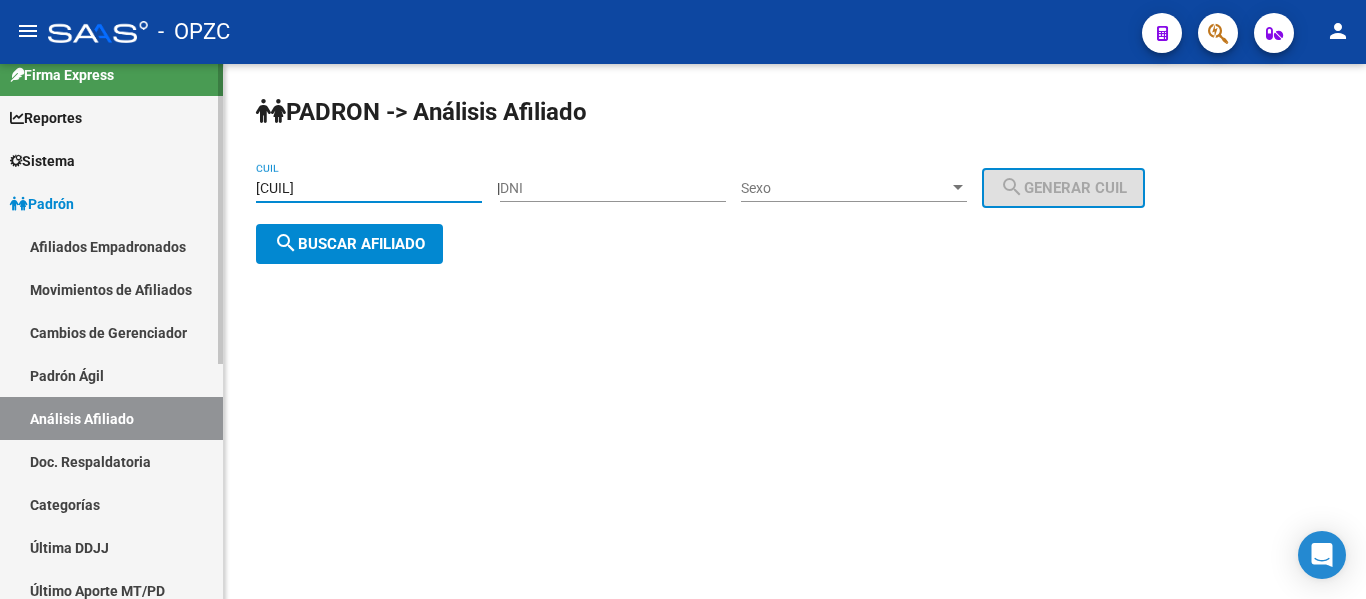 drag, startPoint x: 375, startPoint y: 186, endPoint x: 217, endPoint y: 185, distance: 158.00316 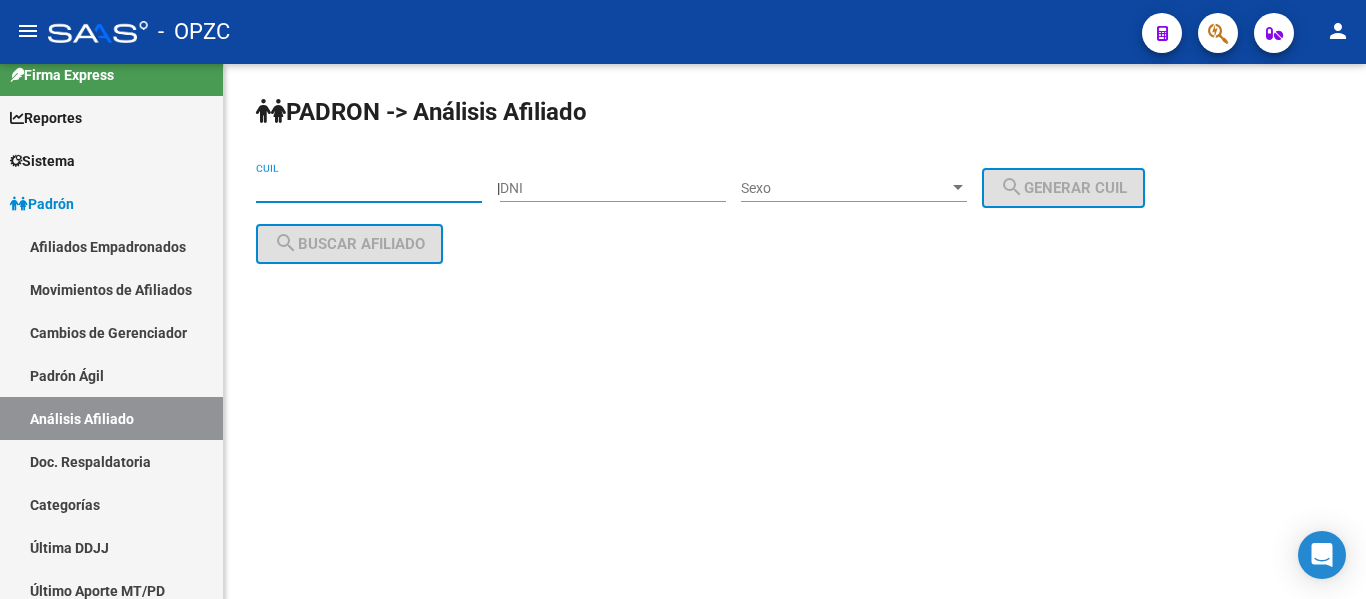 paste on "[CUIL]" 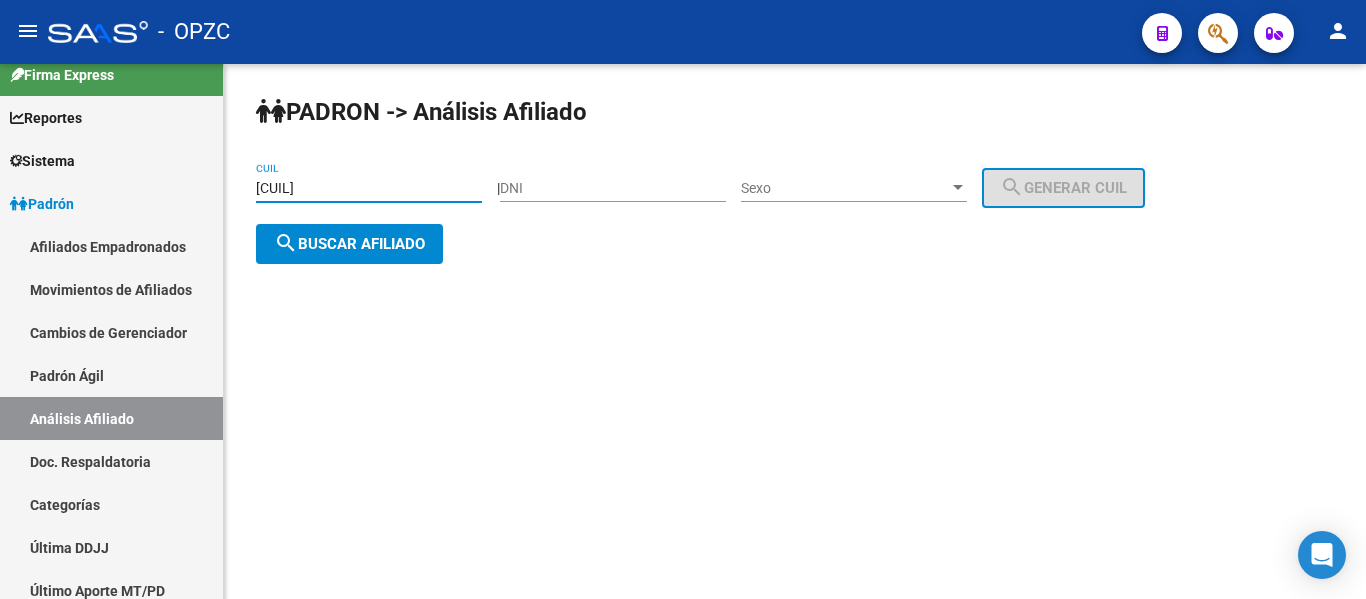 click on "search  Buscar afiliado" 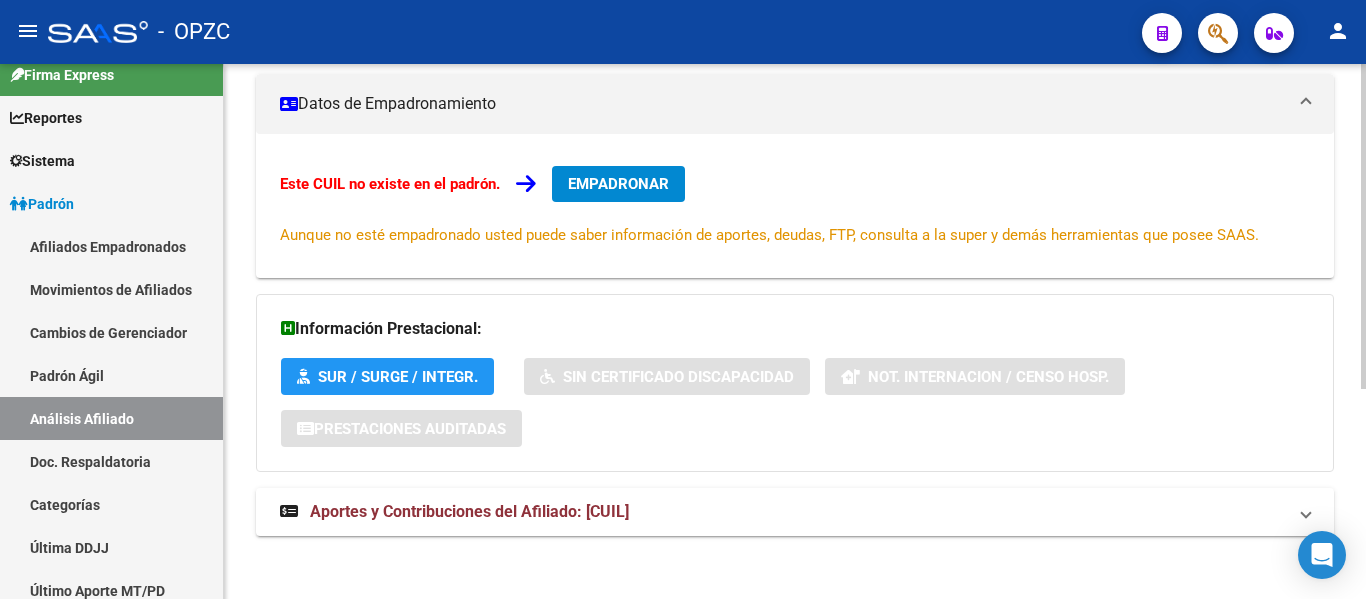 scroll, scrollTop: 346, scrollLeft: 0, axis: vertical 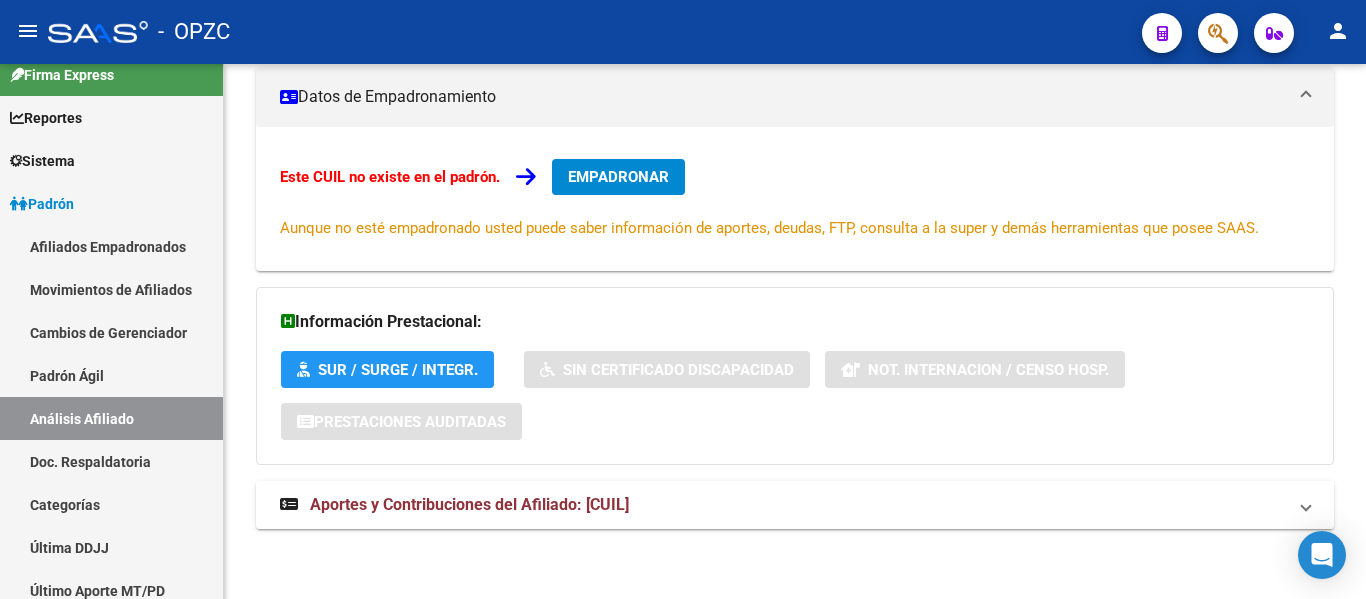 click on "Aportes y Contribuciones del Afiliado: [CUIL]" at bounding box center [469, 504] 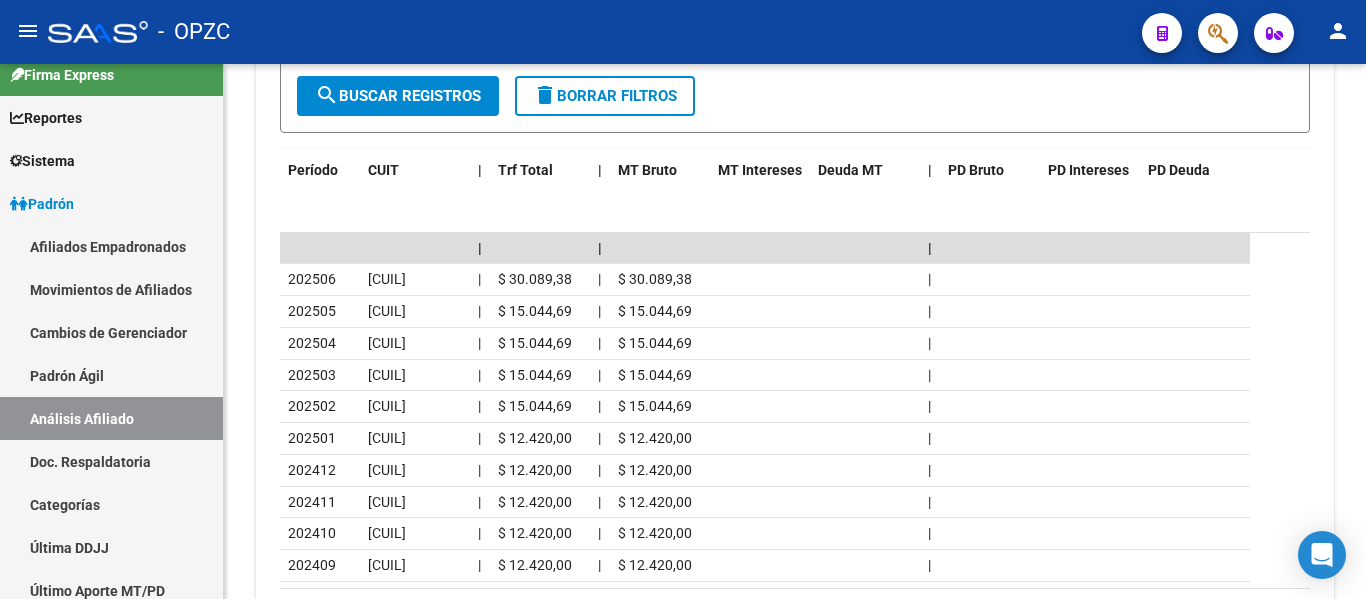 scroll, scrollTop: 1146, scrollLeft: 0, axis: vertical 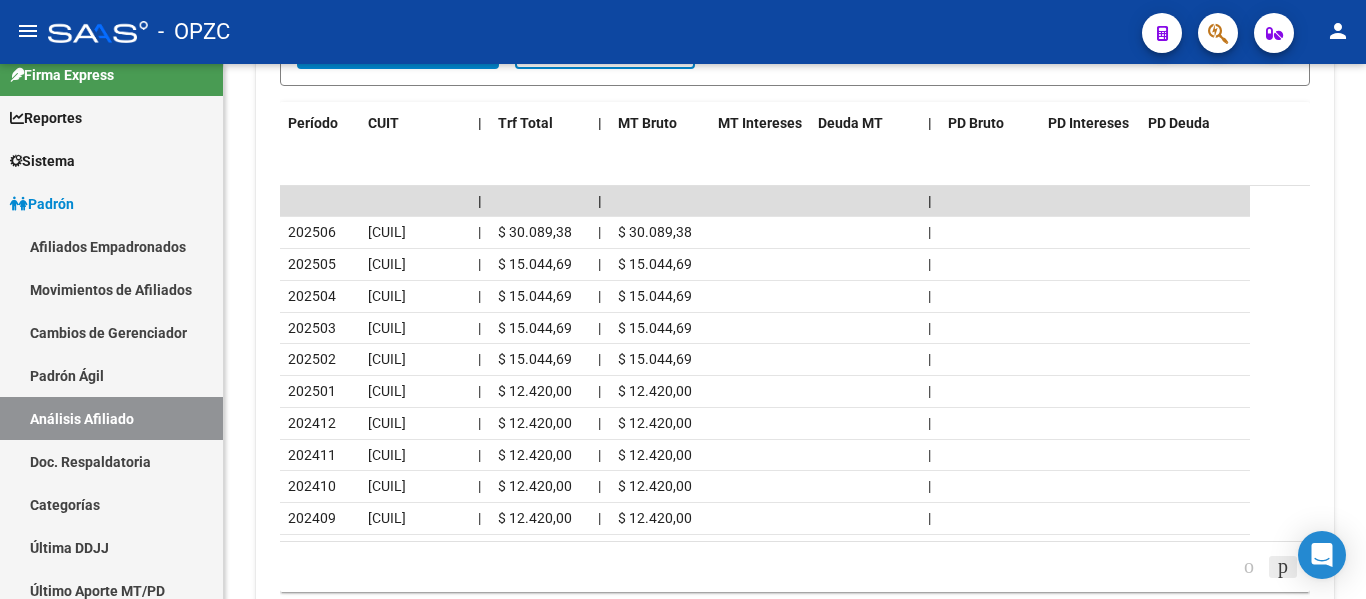 click 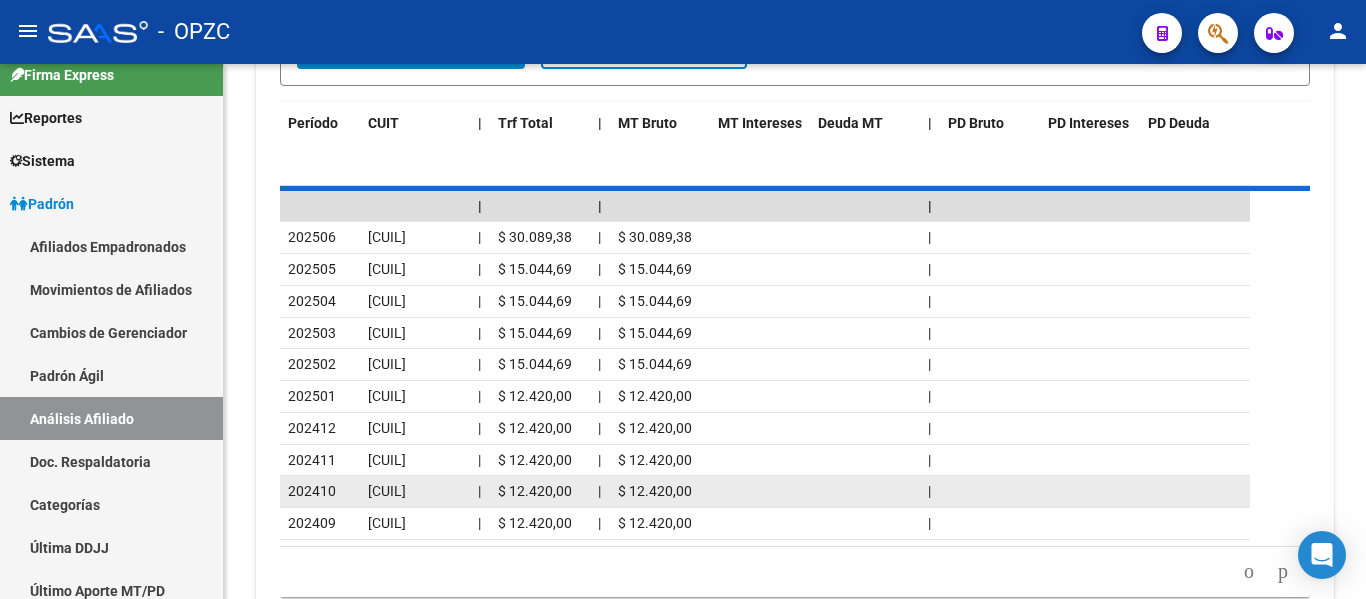 scroll, scrollTop: 1130, scrollLeft: 0, axis: vertical 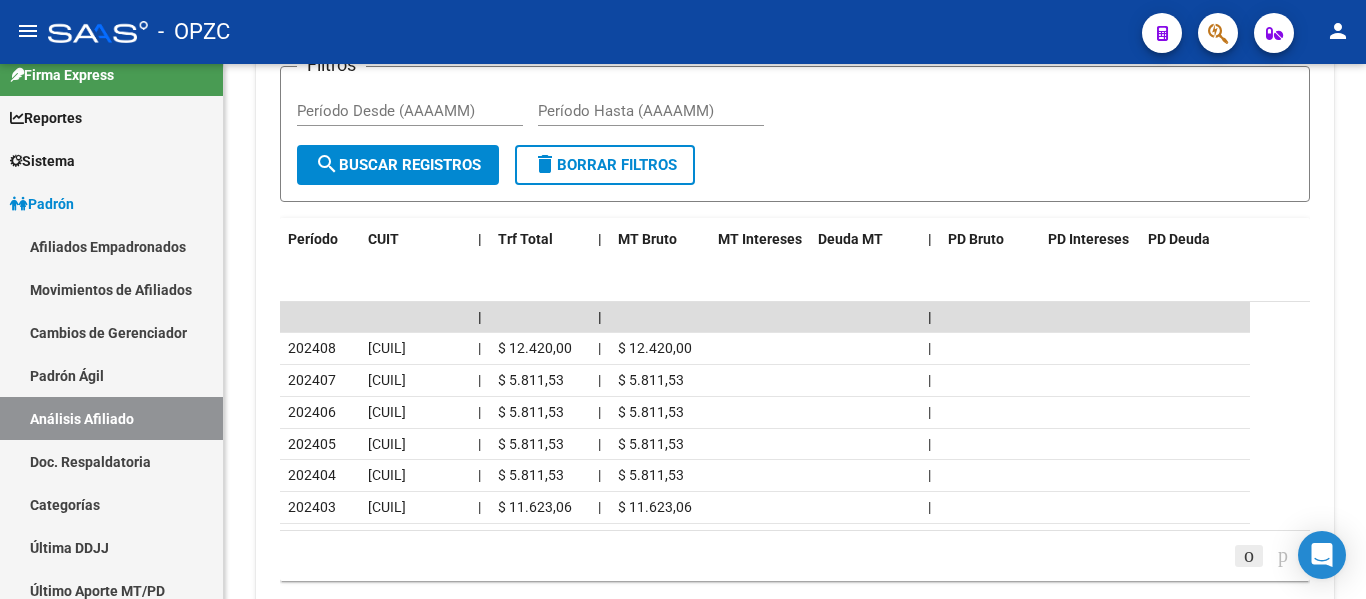 click 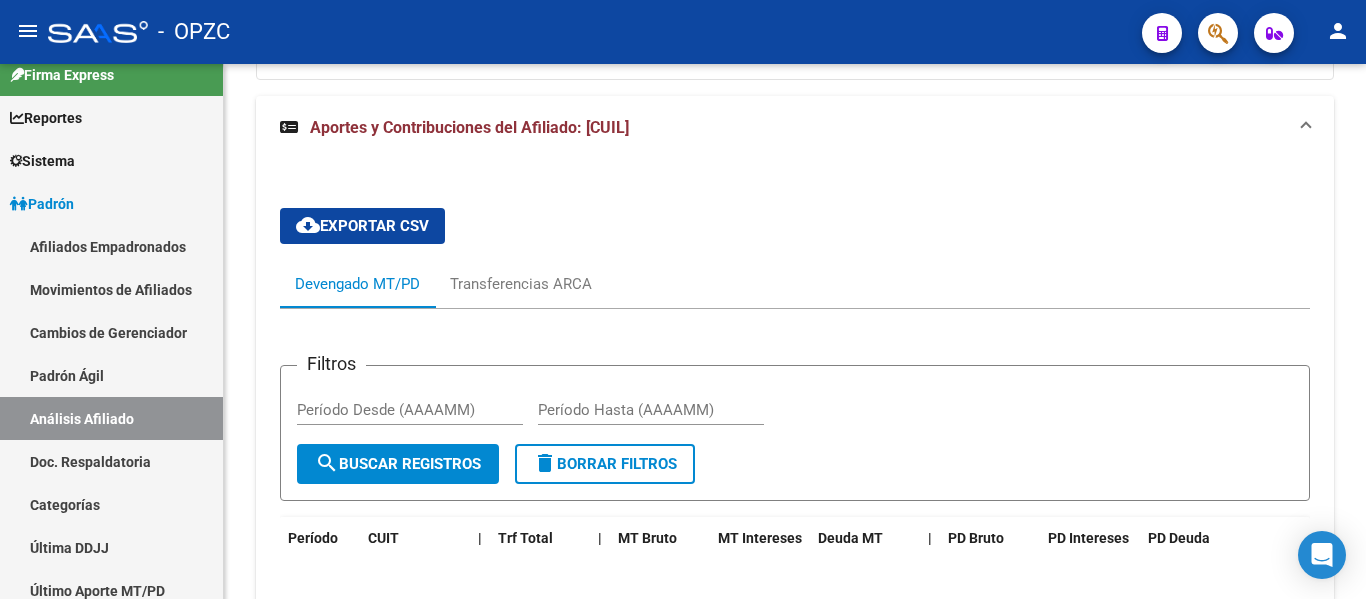 scroll, scrollTop: 730, scrollLeft: 0, axis: vertical 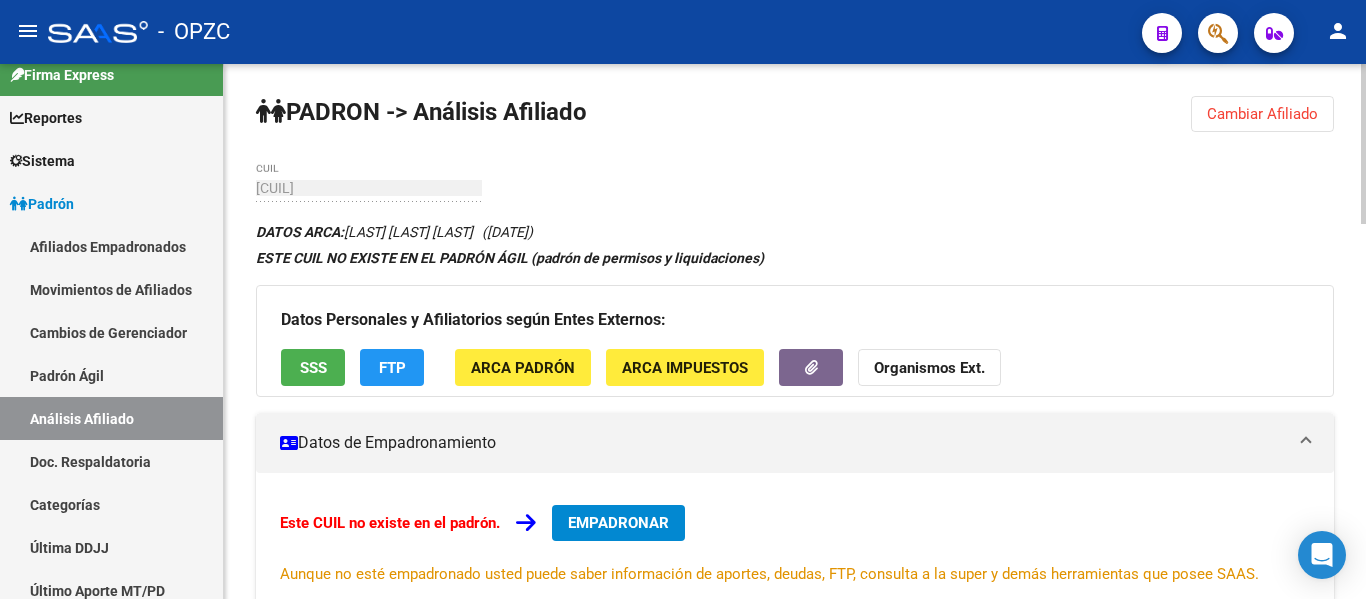click on "Cambiar Afiliado" 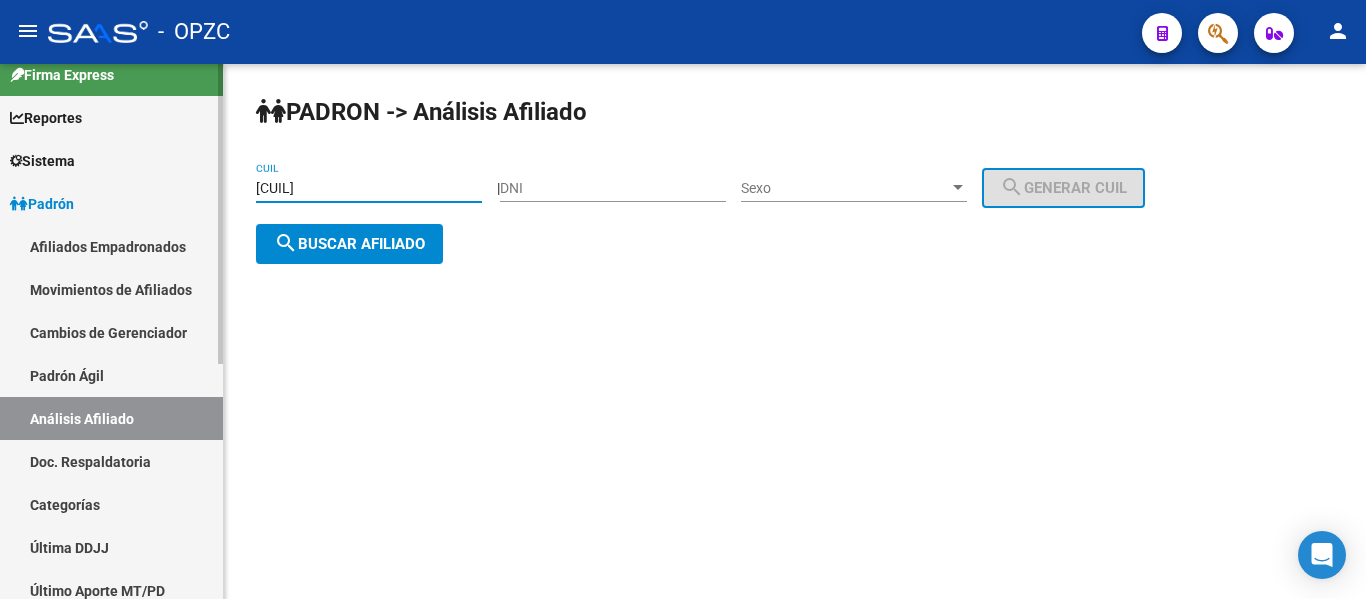 drag, startPoint x: 389, startPoint y: 179, endPoint x: 163, endPoint y: 180, distance: 226.00221 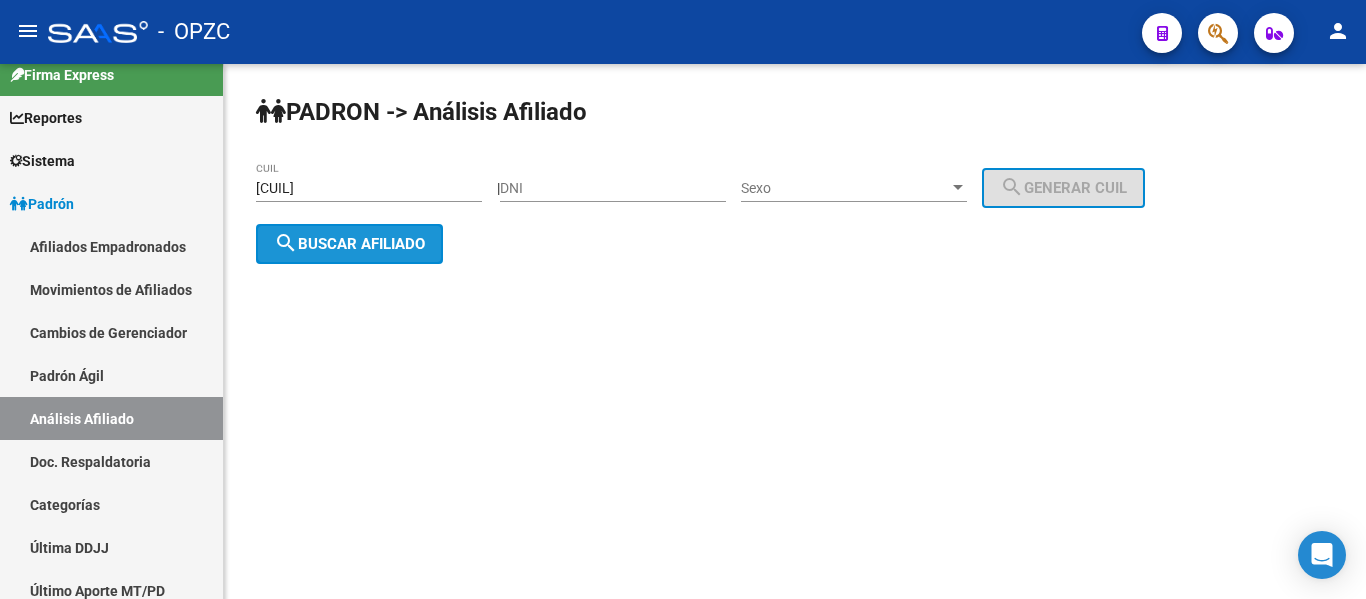 click on "search  Buscar afiliado" 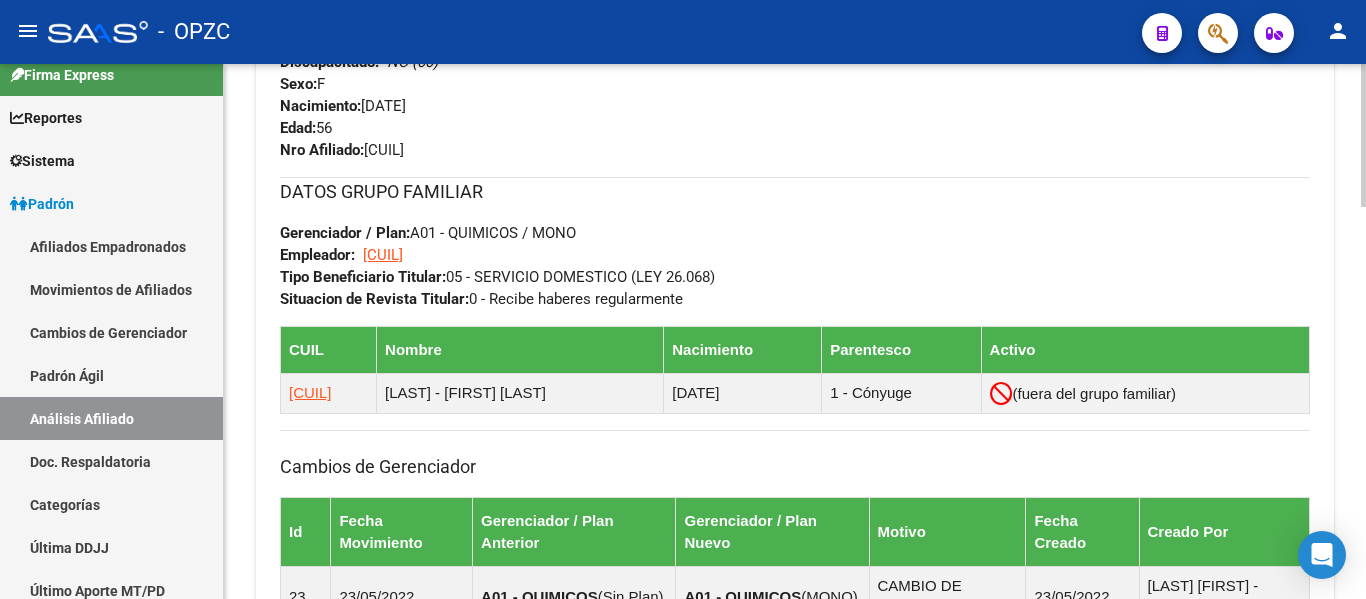 scroll, scrollTop: 1467, scrollLeft: 0, axis: vertical 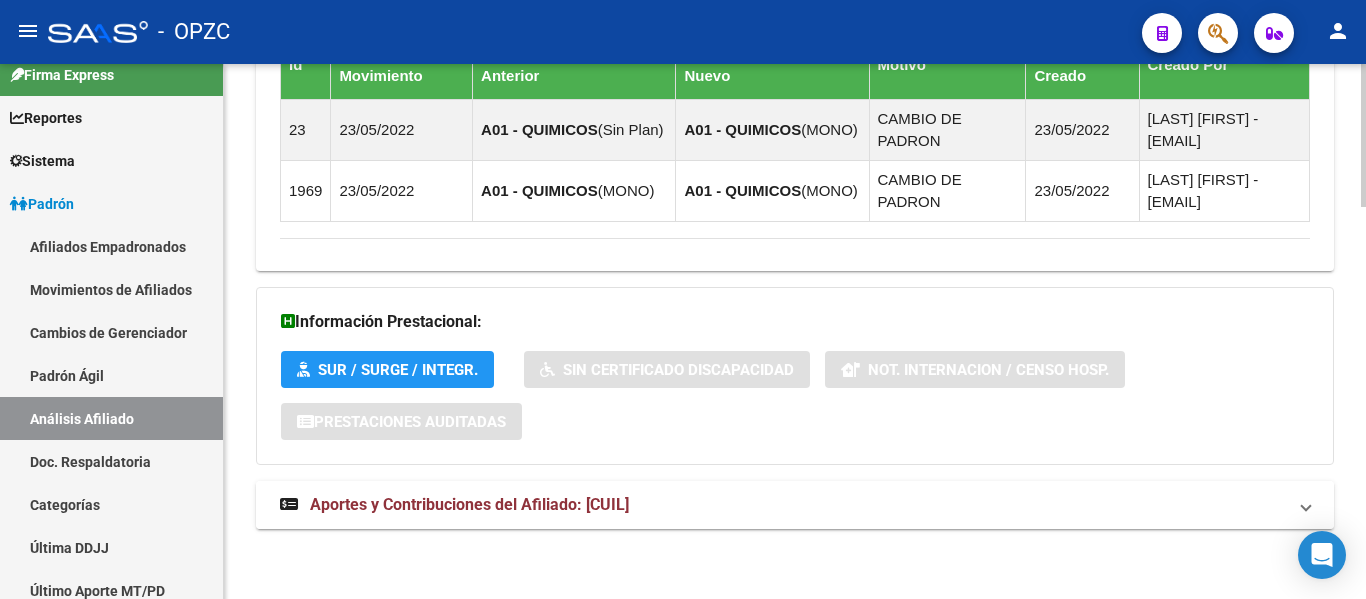 click on "Aportes y Contribuciones del Afiliado: [CUIL]" at bounding box center (469, 504) 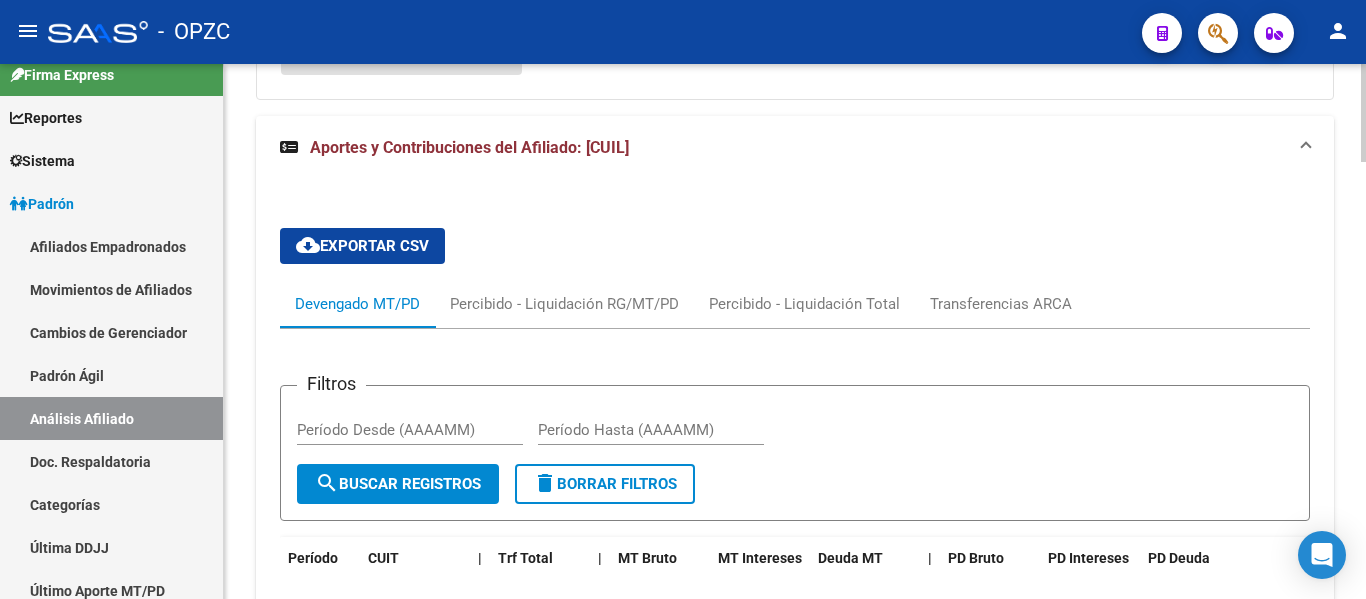scroll, scrollTop: 1967, scrollLeft: 0, axis: vertical 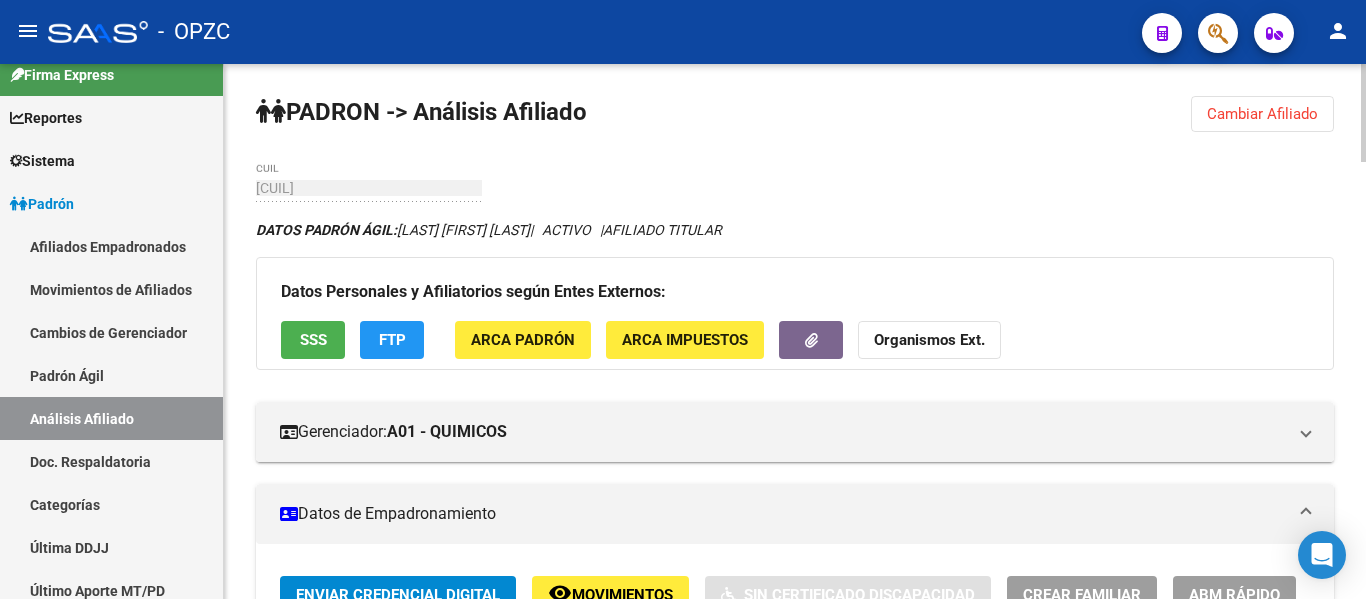 click on "Cambiar Afiliado" 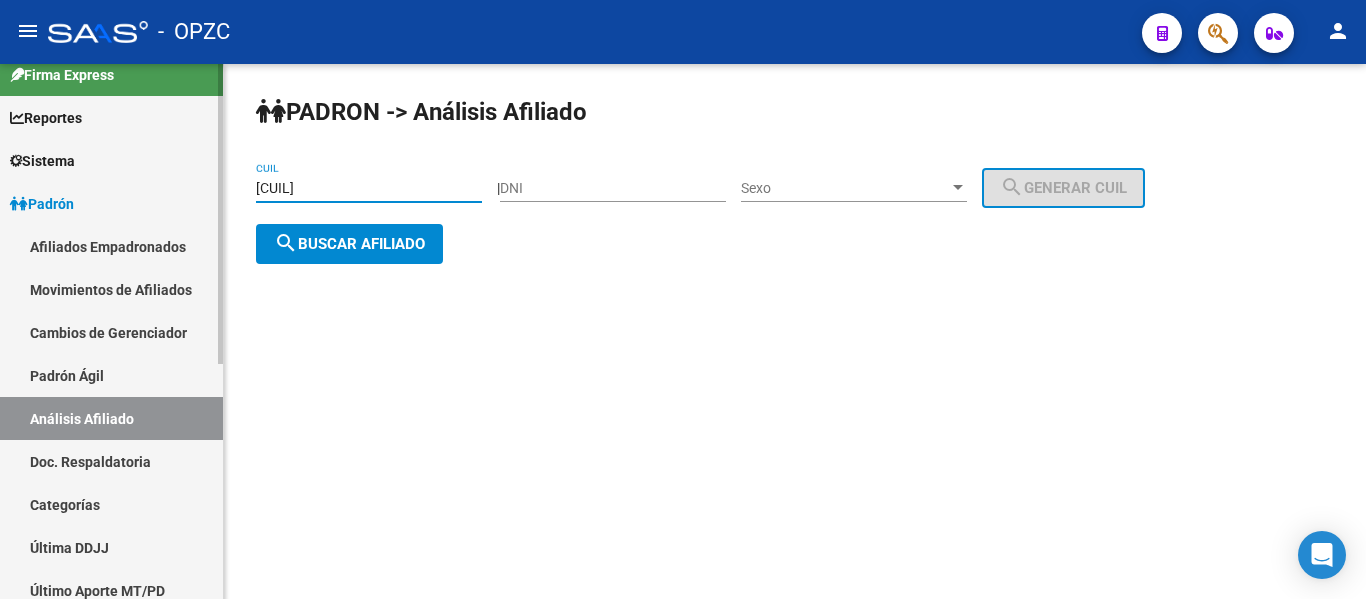 drag, startPoint x: 301, startPoint y: 185, endPoint x: 181, endPoint y: 185, distance: 120 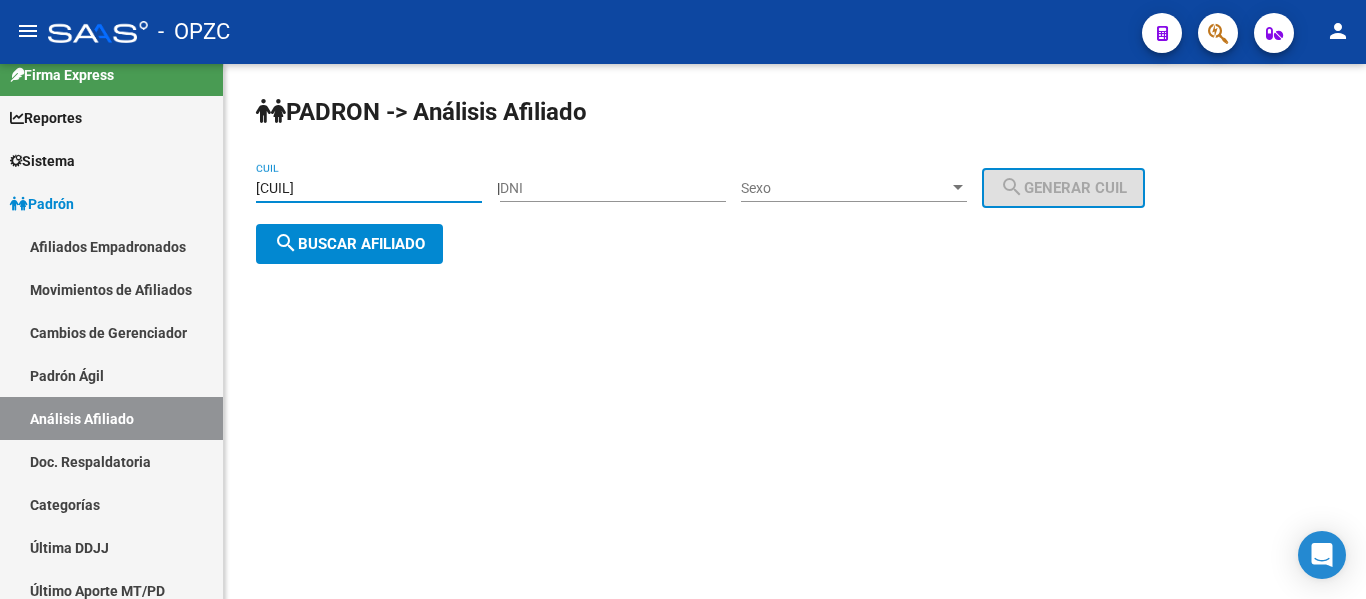 type on "[CUIL]" 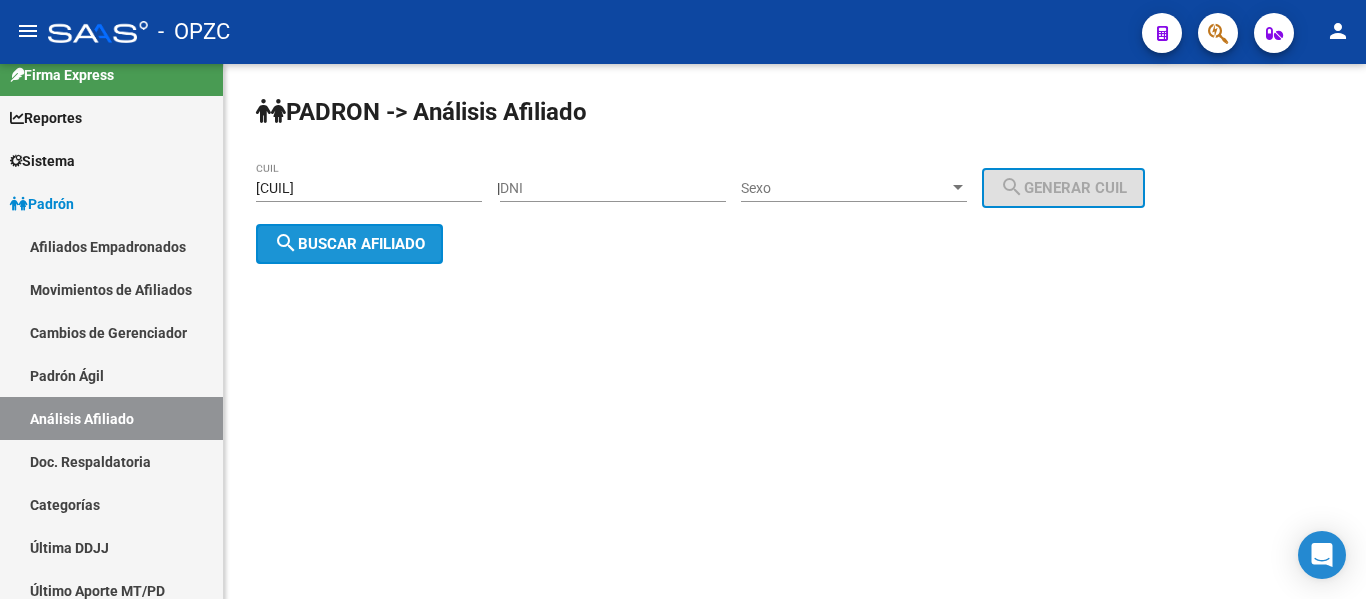 click on "search  Buscar afiliado" 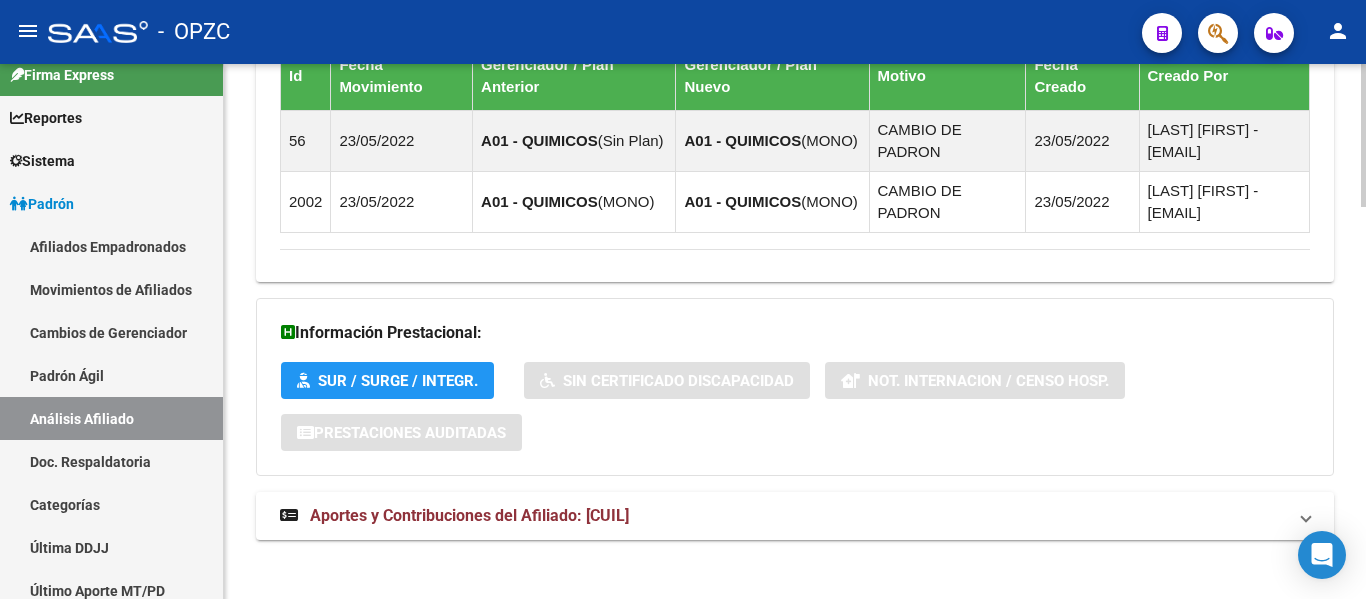 scroll, scrollTop: 1472, scrollLeft: 0, axis: vertical 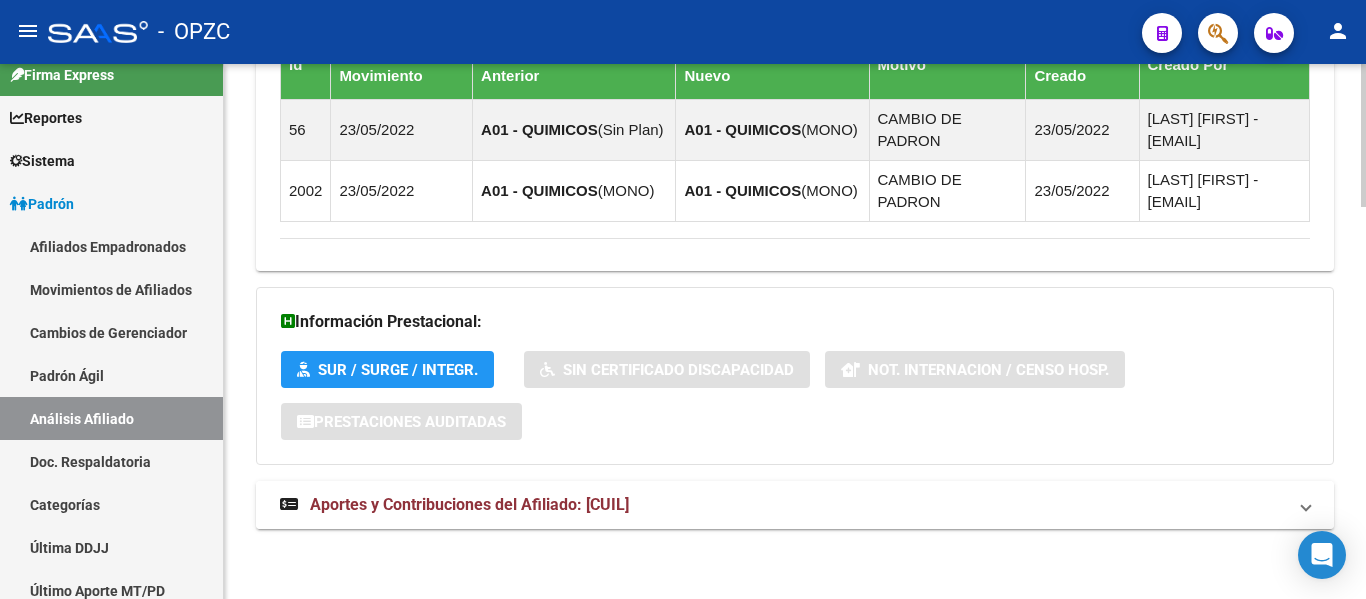 click on "Aportes y Contribuciones del Afiliado: [CUIL]" at bounding box center (469, 504) 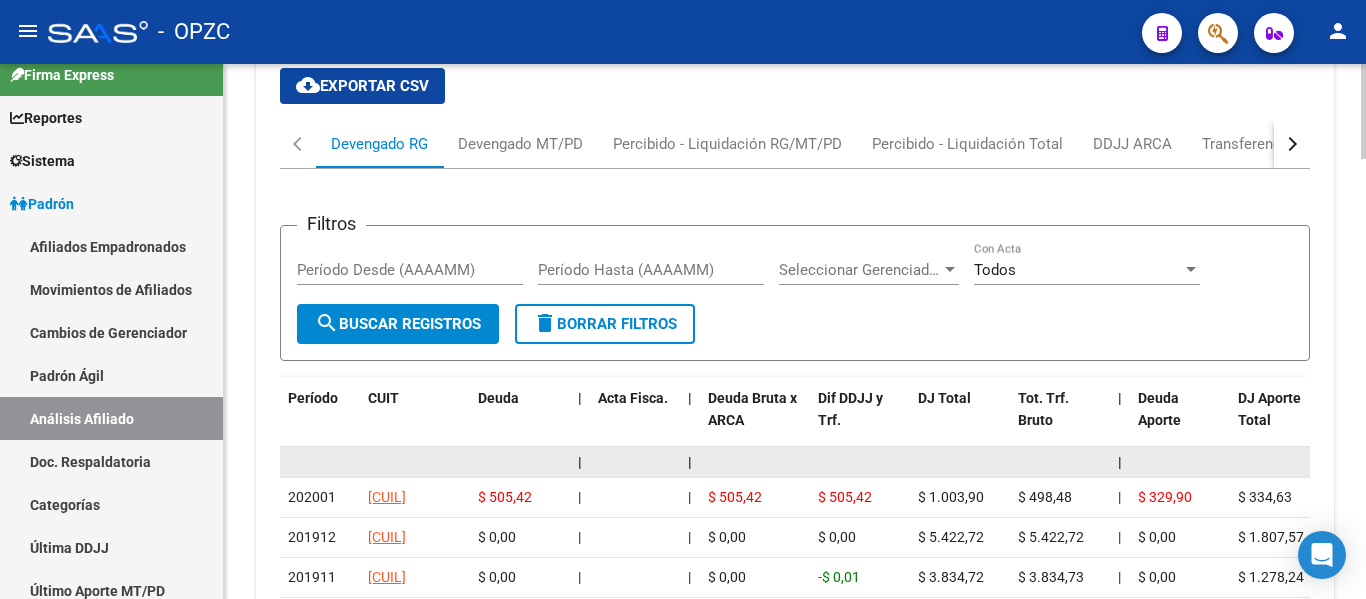 scroll, scrollTop: 2072, scrollLeft: 0, axis: vertical 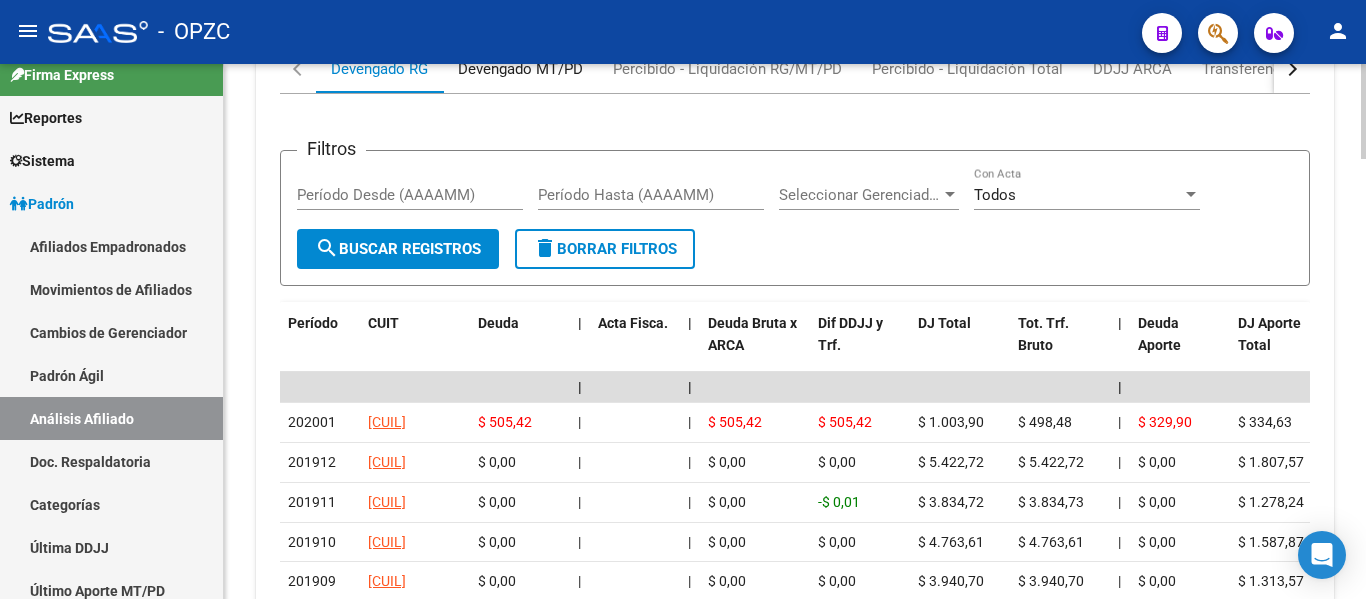 click on "Devengado MT/PD" at bounding box center (520, 69) 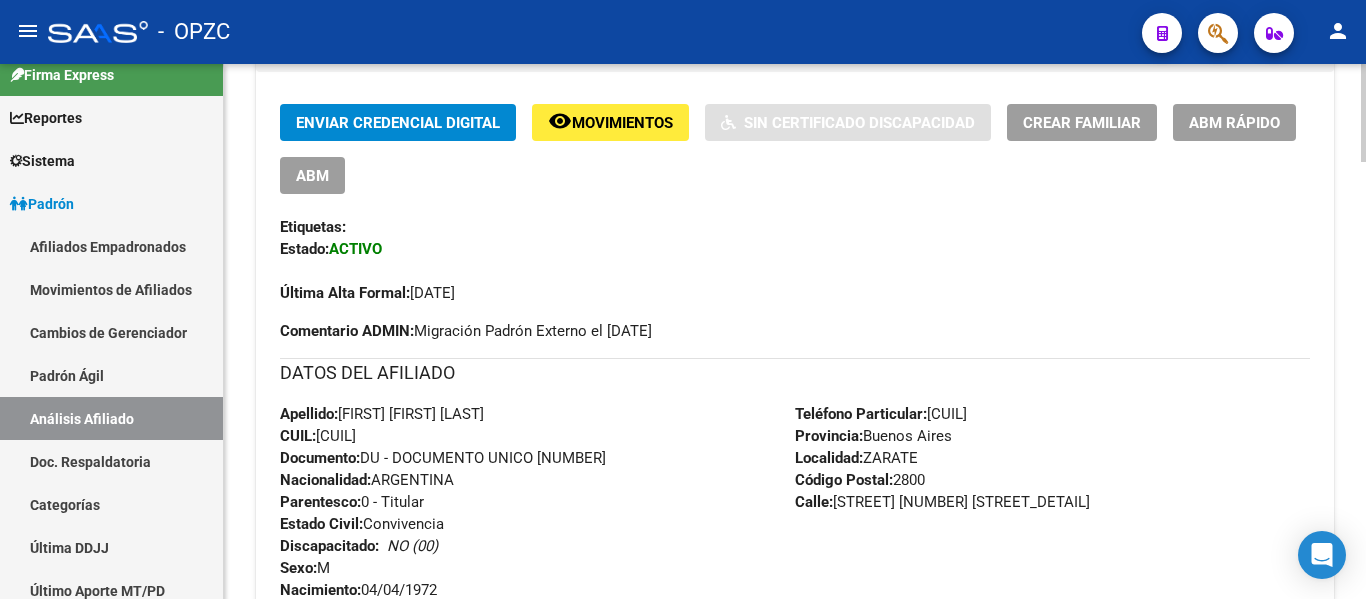 scroll, scrollTop: 372, scrollLeft: 0, axis: vertical 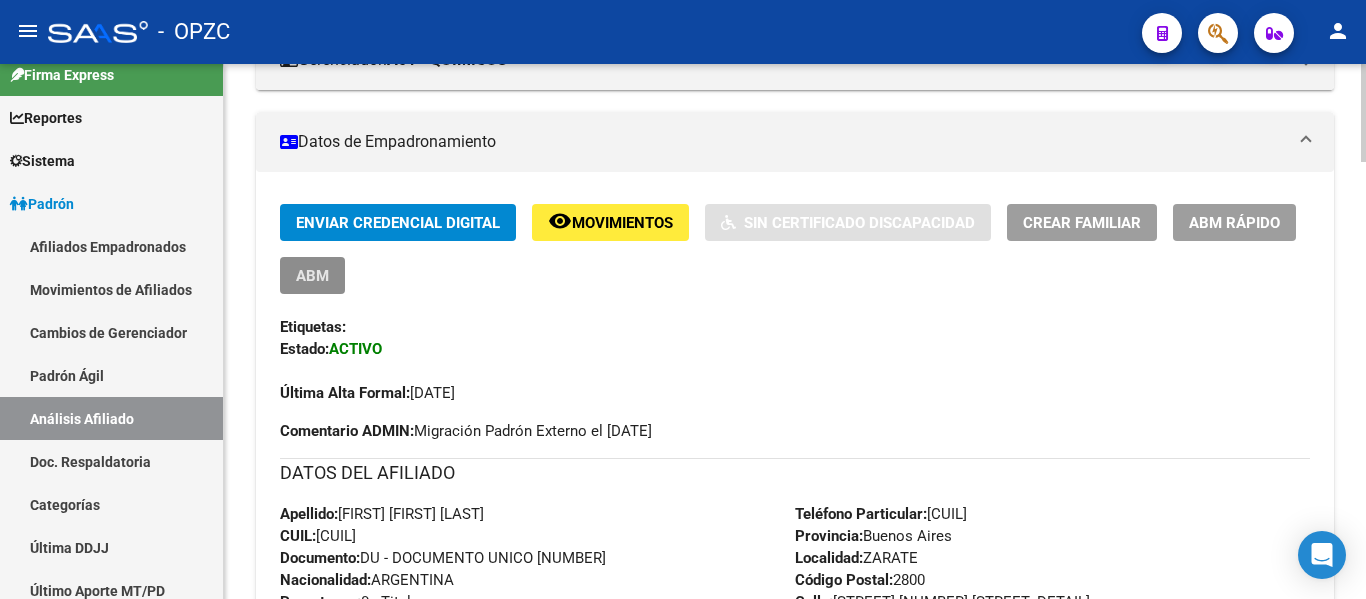 click on "ABM" at bounding box center [312, 275] 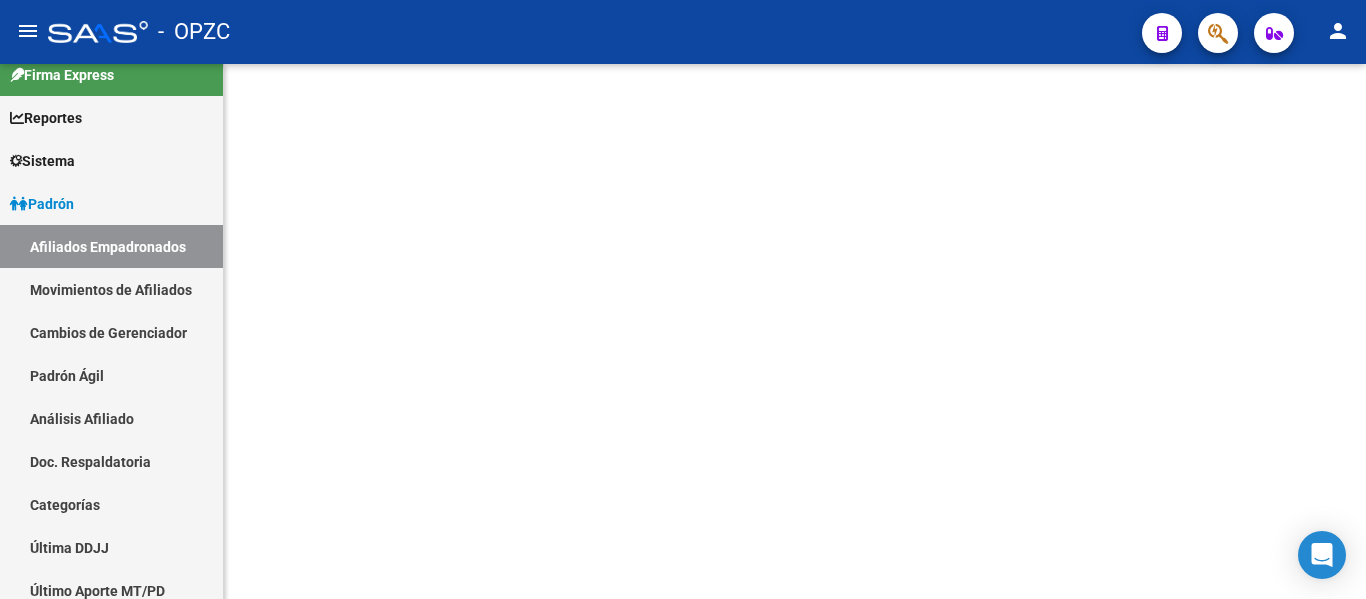 scroll, scrollTop: 0, scrollLeft: 0, axis: both 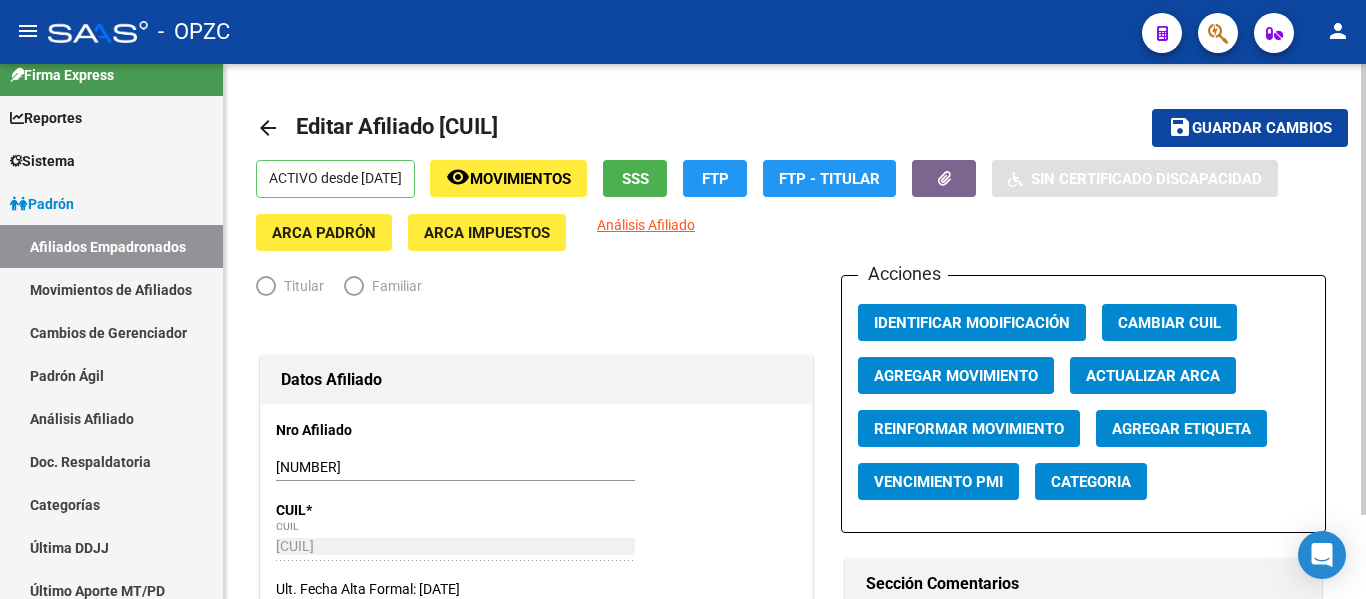 radio on "true" 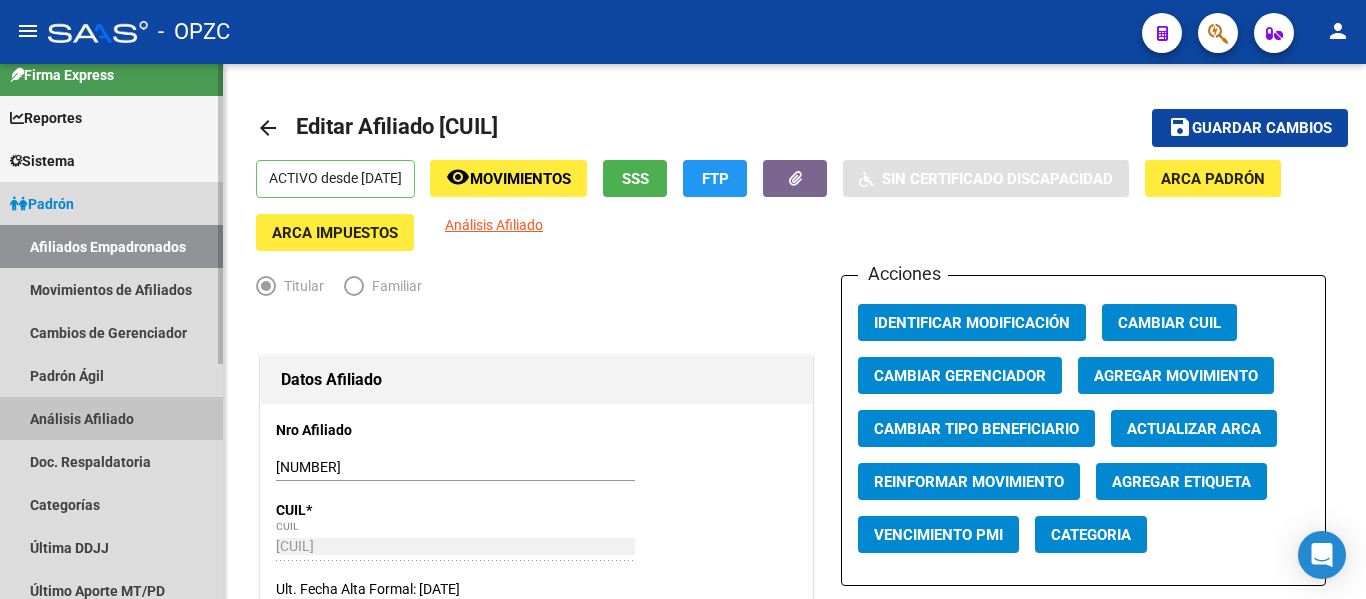 click on "Análisis Afiliado" at bounding box center (111, 418) 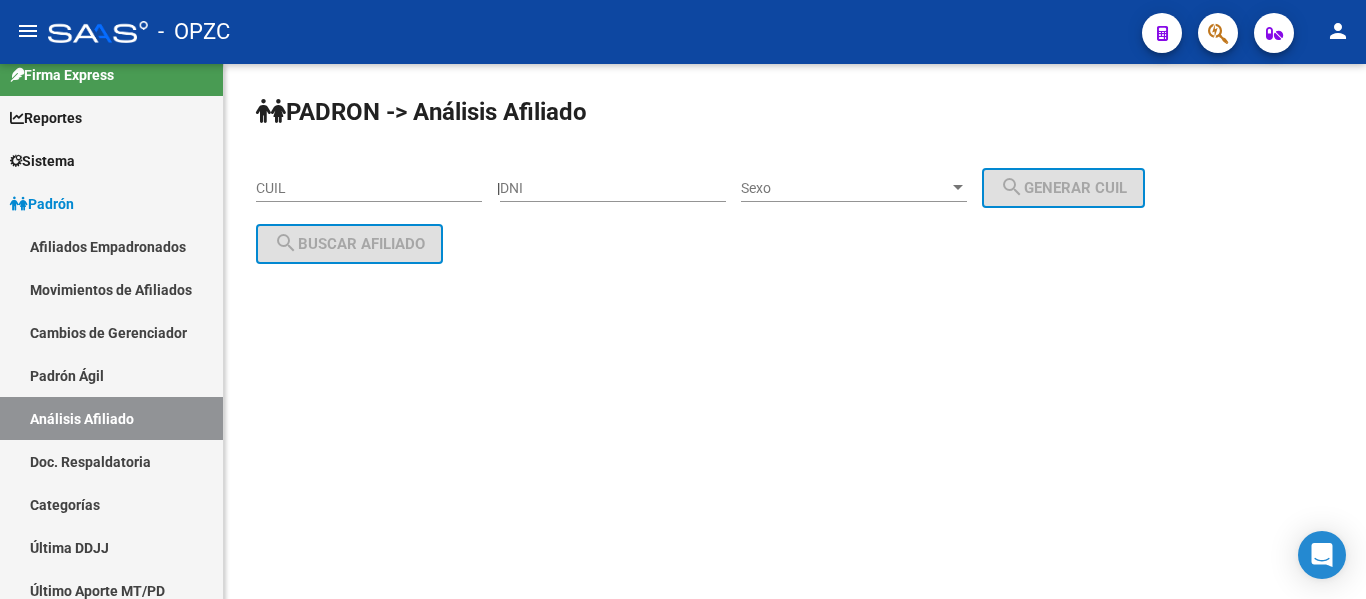 click on "CUIL" at bounding box center (369, 188) 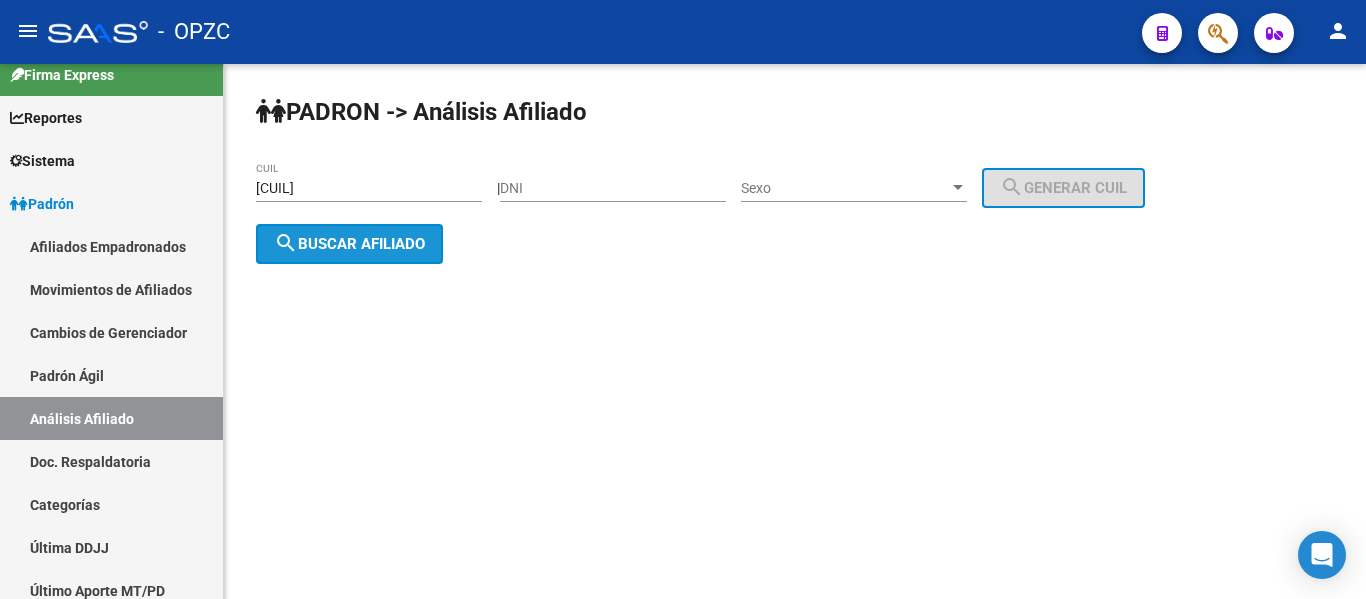 click on "search  Buscar afiliado" 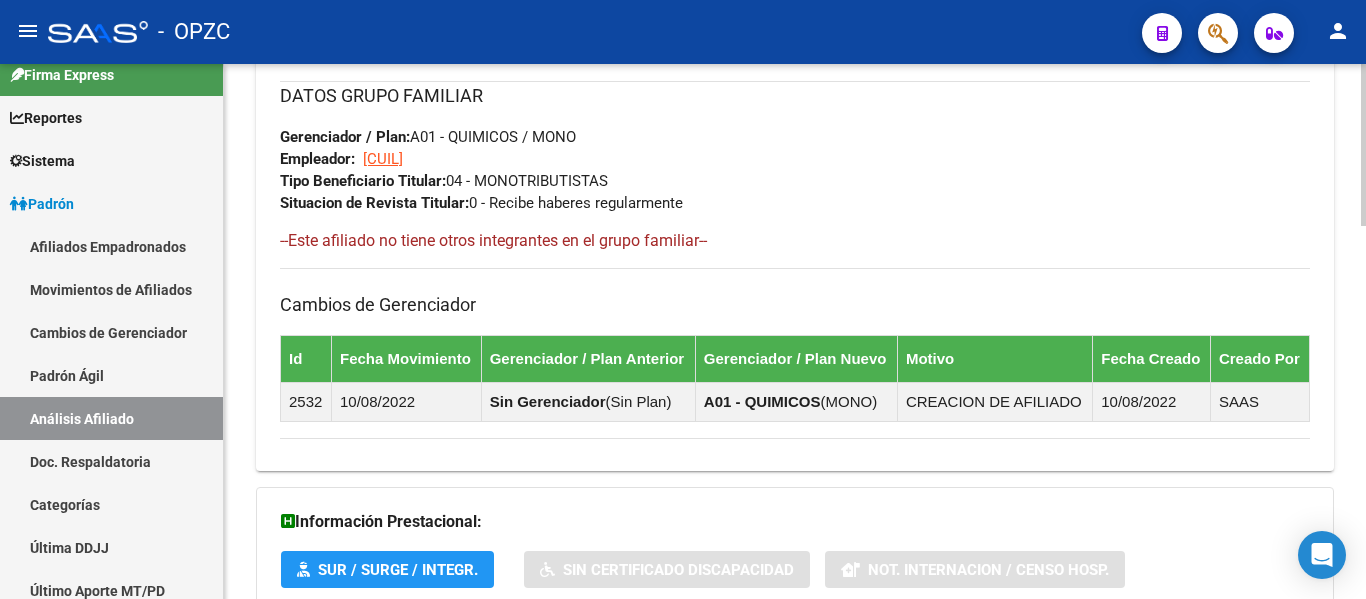 scroll, scrollTop: 1236, scrollLeft: 0, axis: vertical 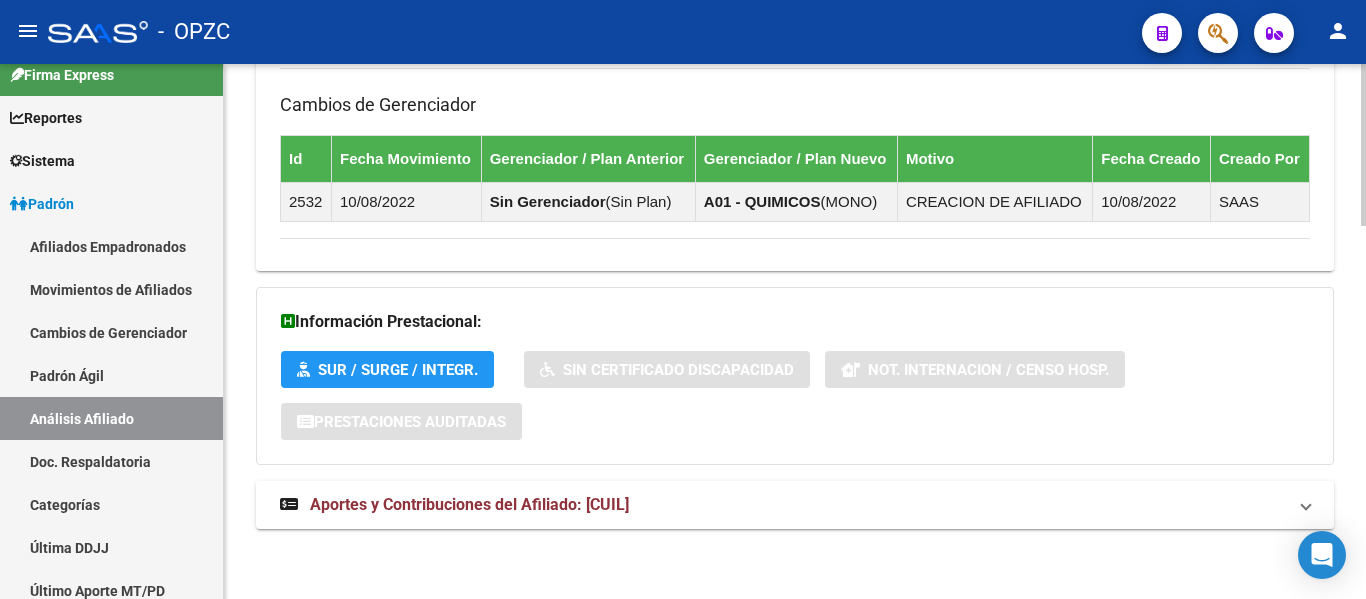 drag, startPoint x: 485, startPoint y: 509, endPoint x: 849, endPoint y: 419, distance: 374.96133 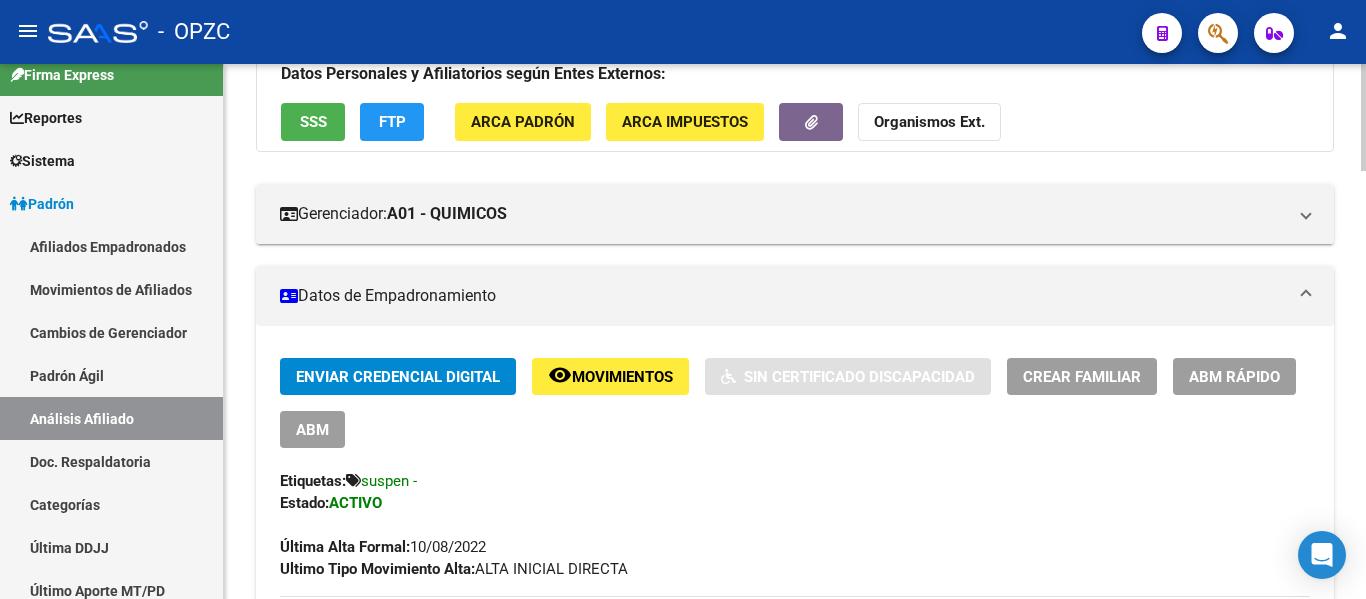scroll, scrollTop: 0, scrollLeft: 0, axis: both 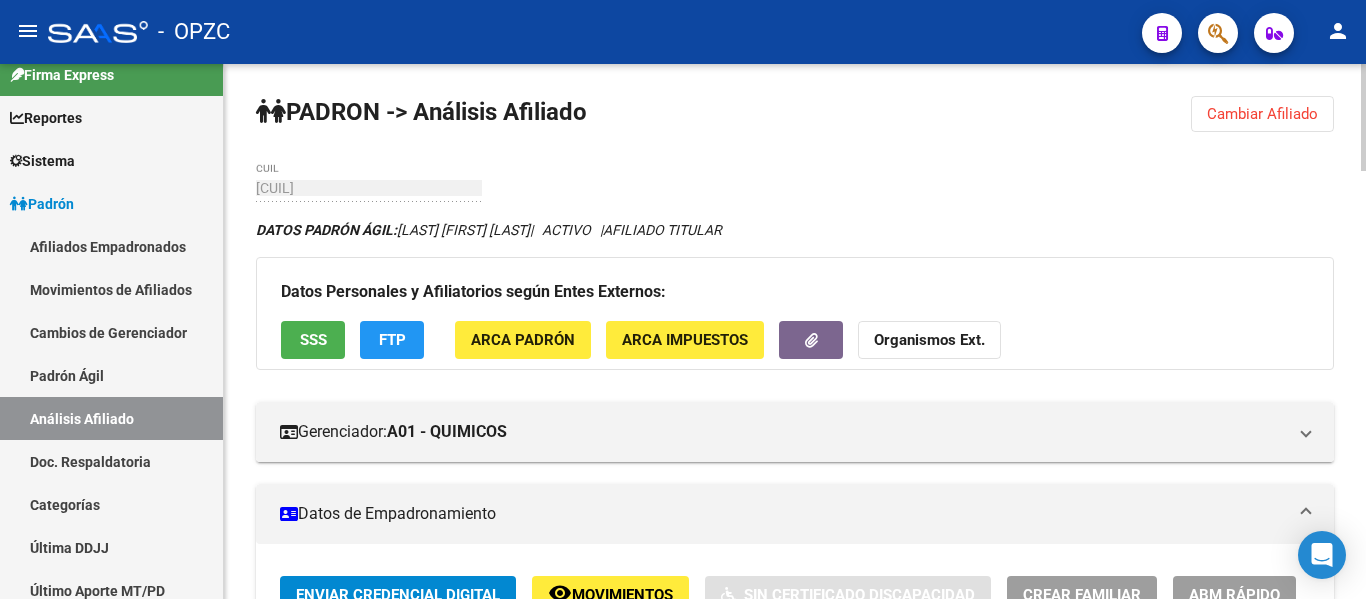 click on "Cambiar Afiliado" 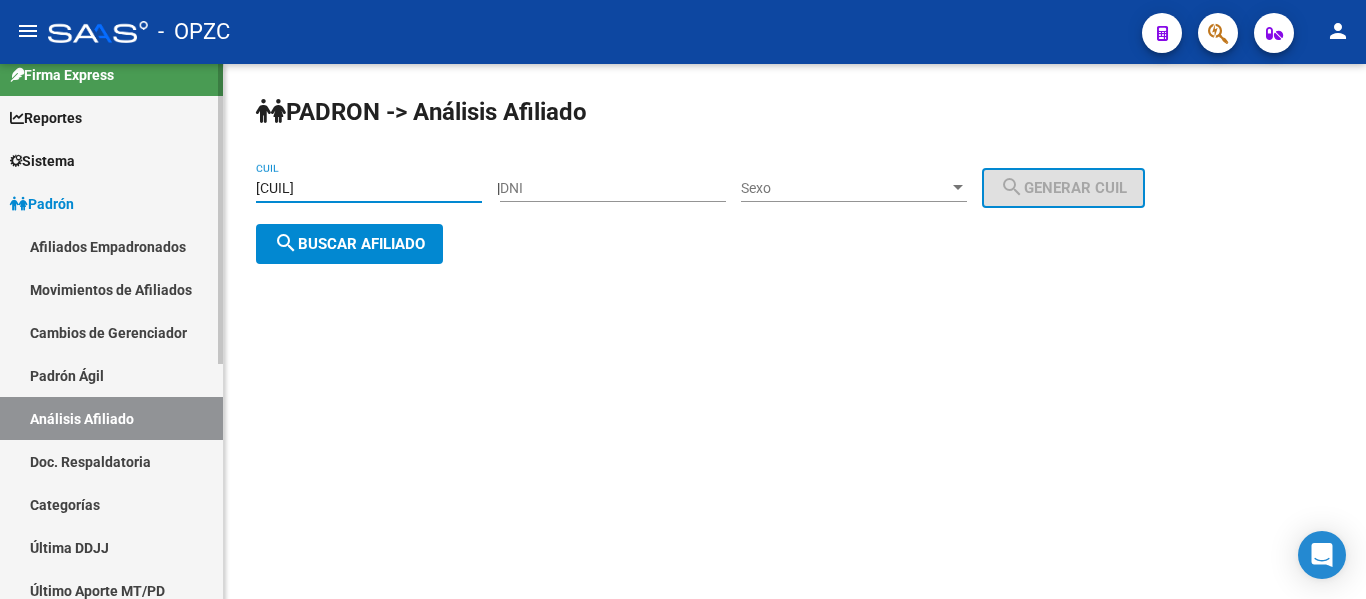 drag, startPoint x: 367, startPoint y: 185, endPoint x: 197, endPoint y: 189, distance: 170.04706 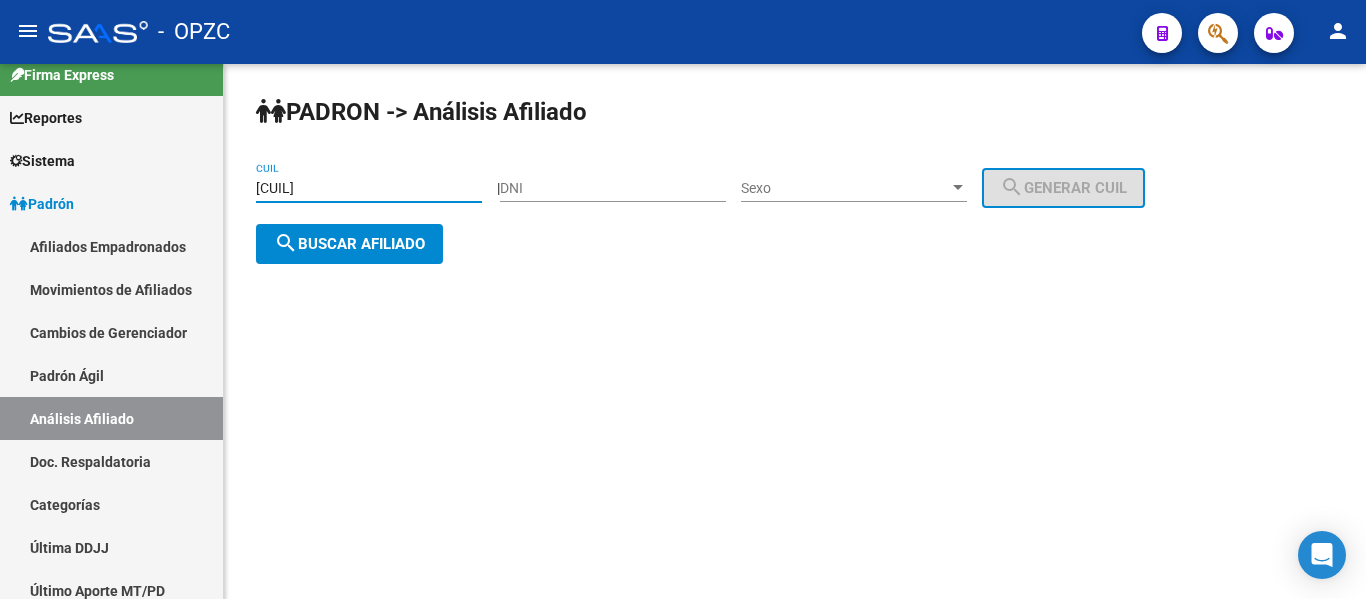 click on "search  Buscar afiliado" 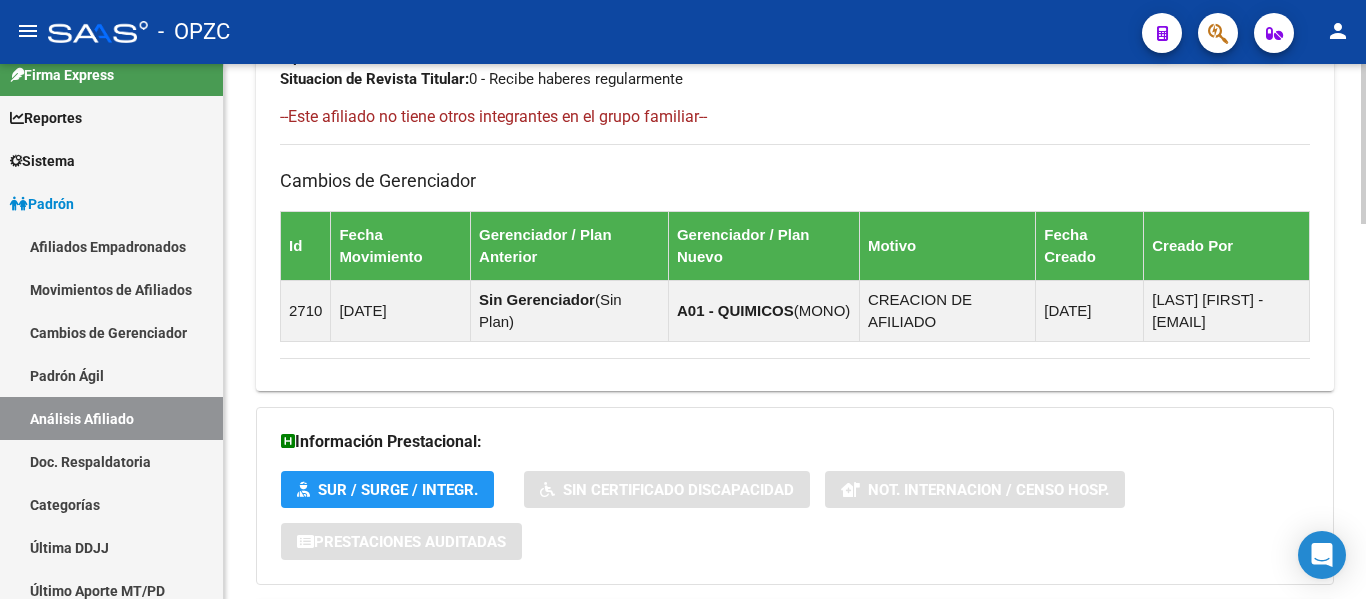 scroll, scrollTop: 1258, scrollLeft: 0, axis: vertical 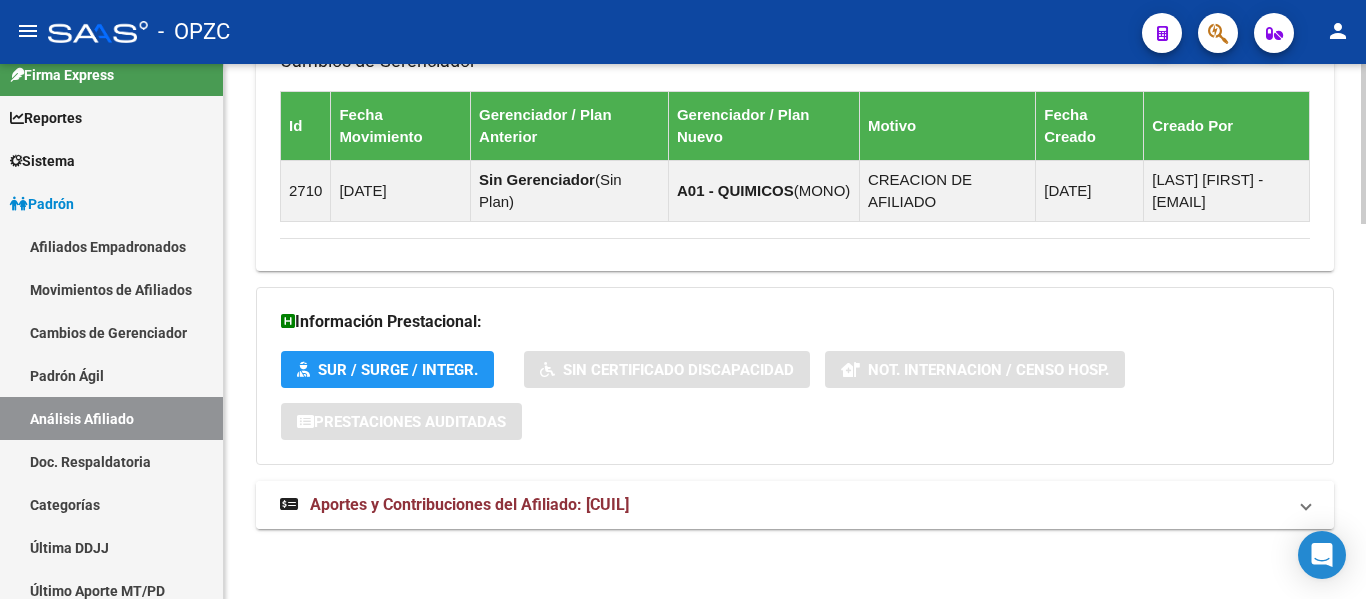 click on "Aportes y Contribuciones del Afiliado: [CUIL]" at bounding box center (469, 504) 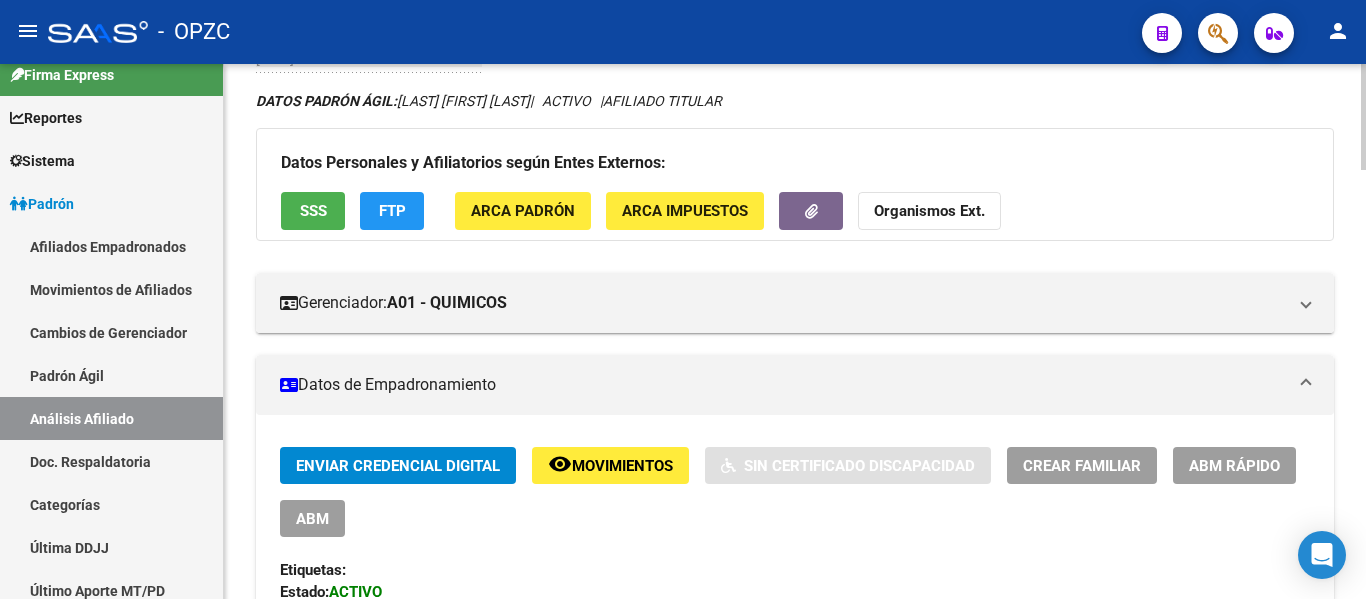 scroll, scrollTop: 0, scrollLeft: 0, axis: both 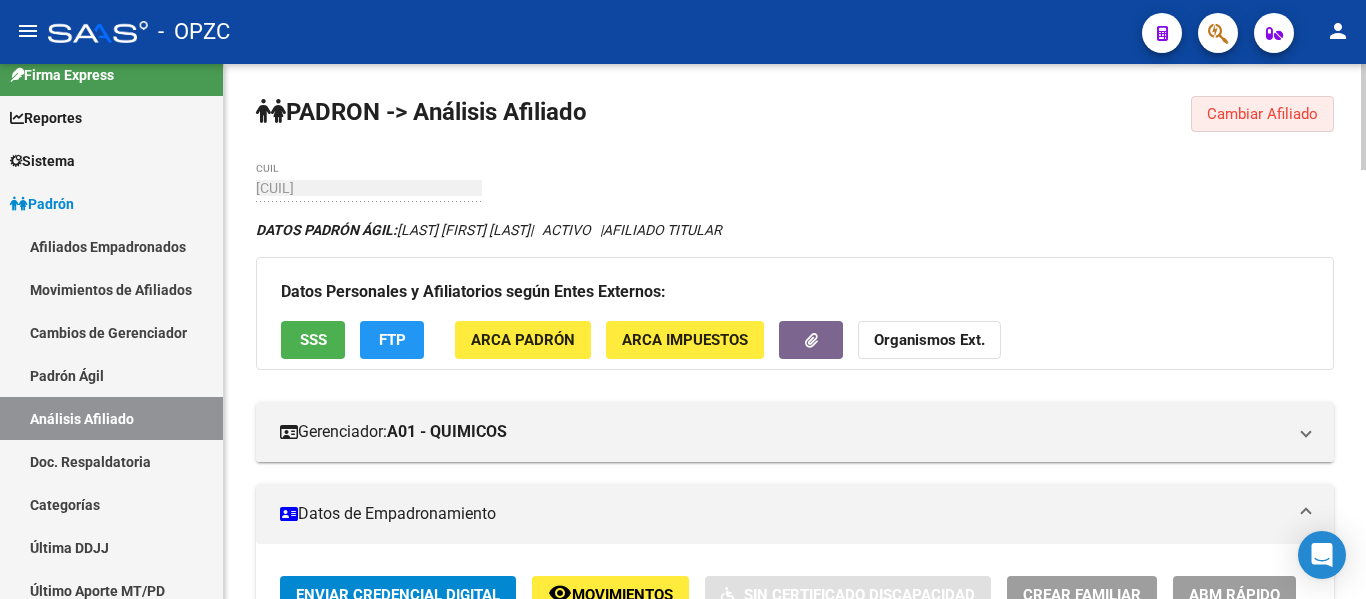 click on "Cambiar Afiliado" 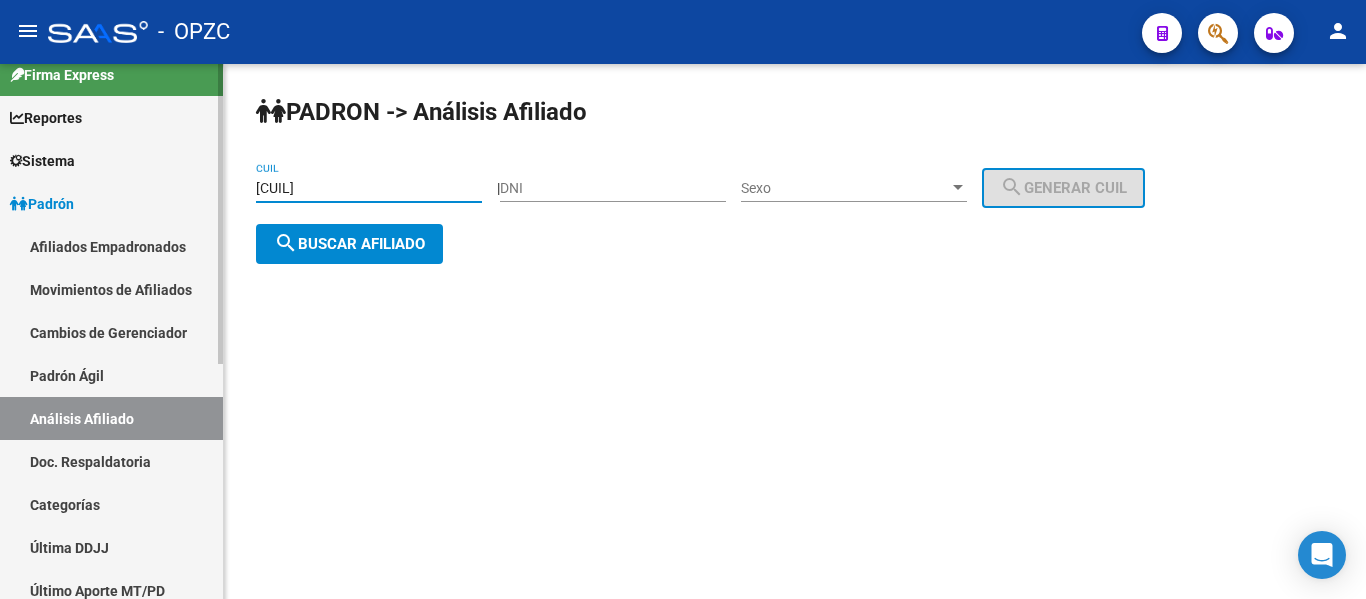 drag, startPoint x: 380, startPoint y: 186, endPoint x: 65, endPoint y: 185, distance: 315.0016 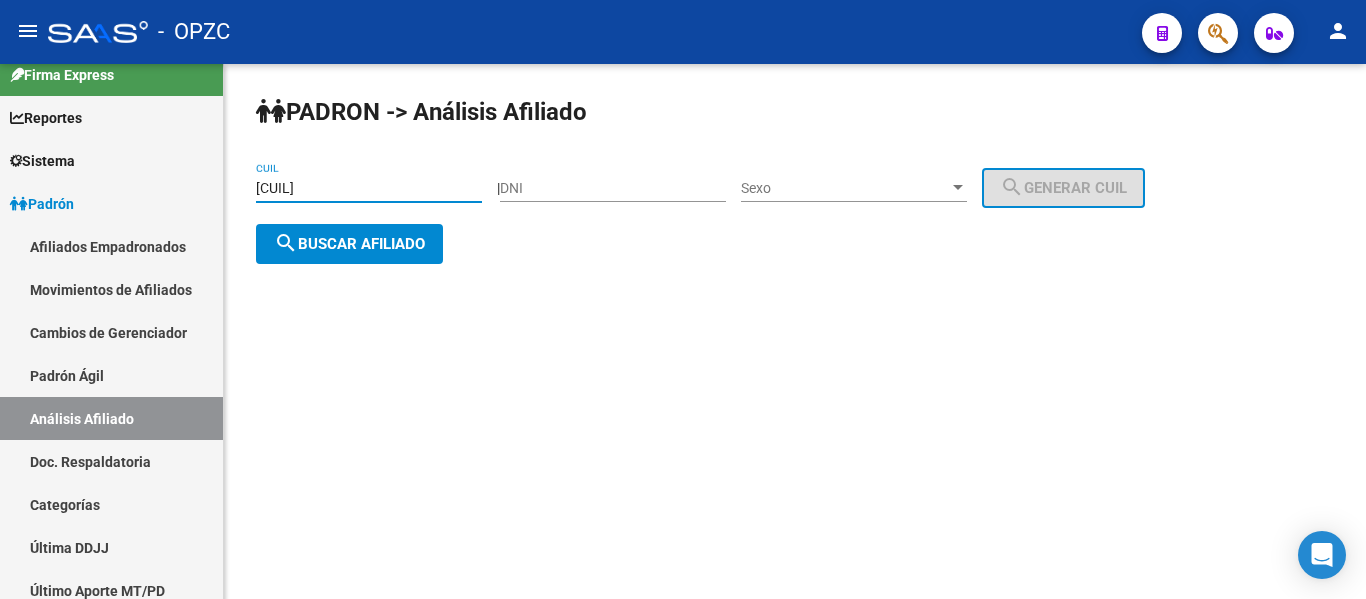 click on "search  Buscar afiliado" 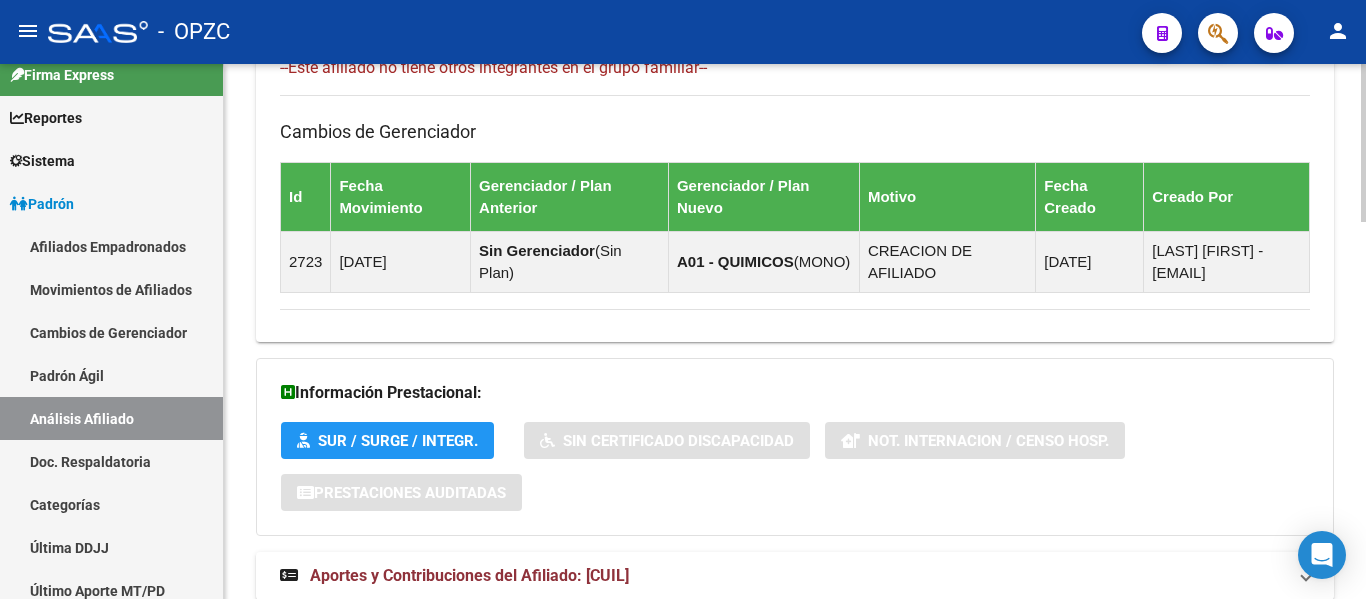 scroll, scrollTop: 1280, scrollLeft: 0, axis: vertical 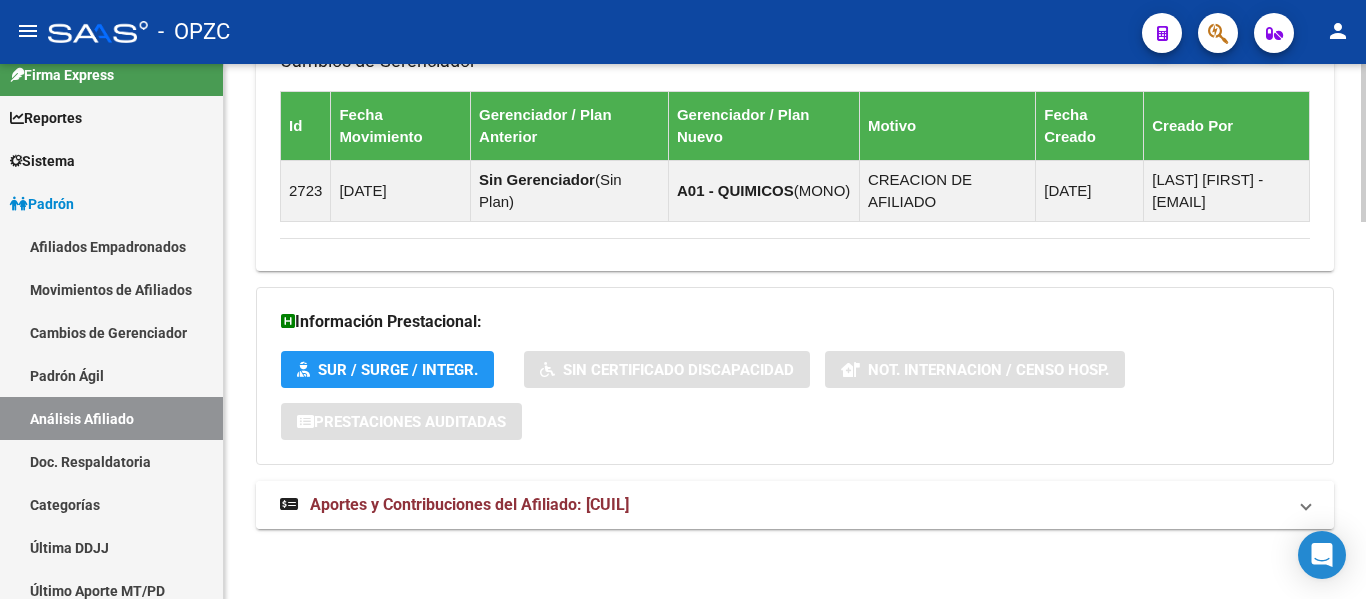 click on "Aportes y Contribuciones del Afiliado: [CUIL]" at bounding box center (469, 504) 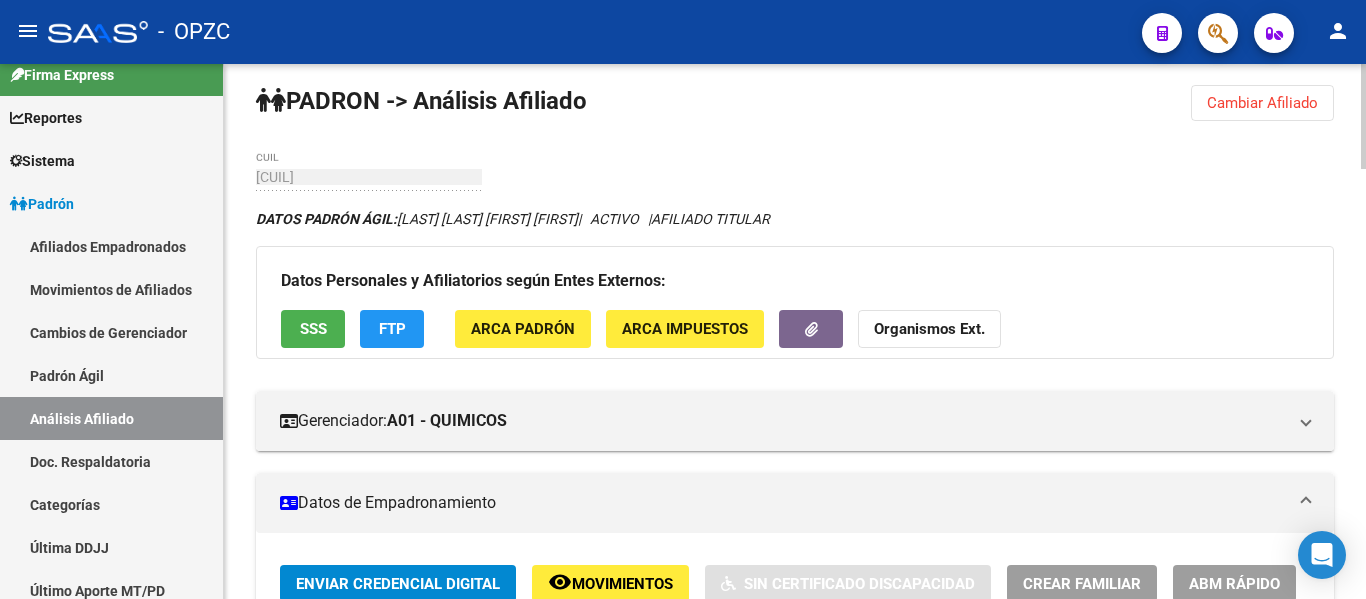scroll, scrollTop: 0, scrollLeft: 0, axis: both 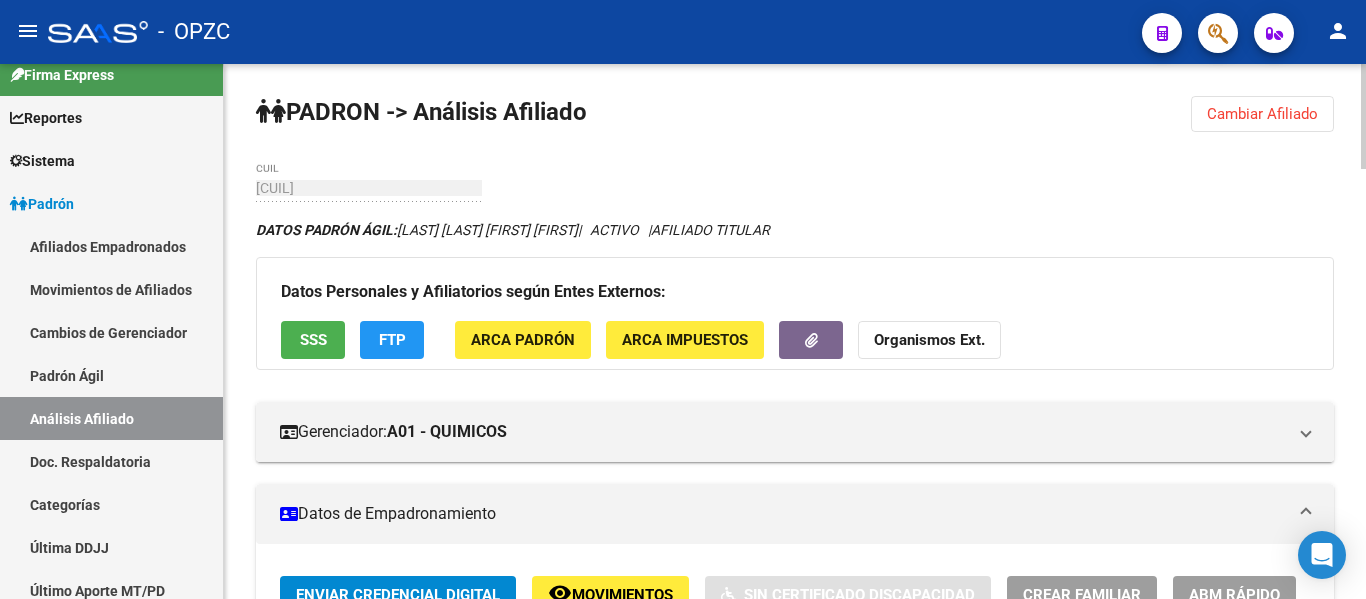 click on "Cambiar Afiliado" 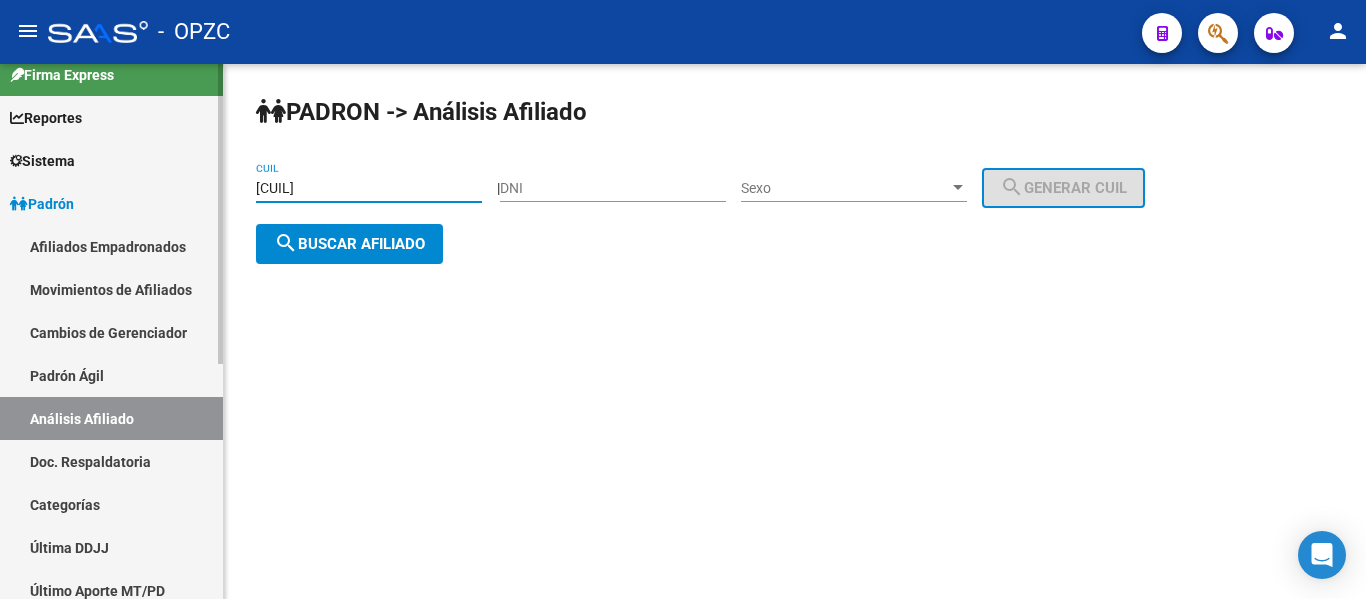 drag, startPoint x: 257, startPoint y: 186, endPoint x: 147, endPoint y: 186, distance: 110 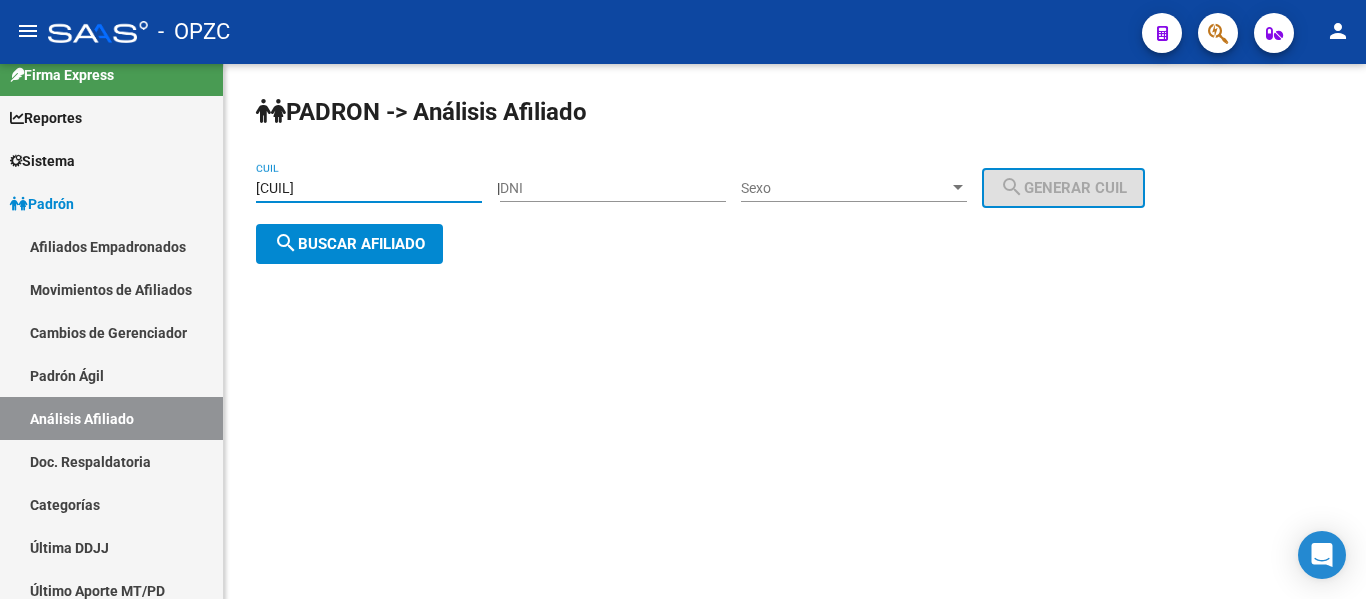 type on "[CUIL]" 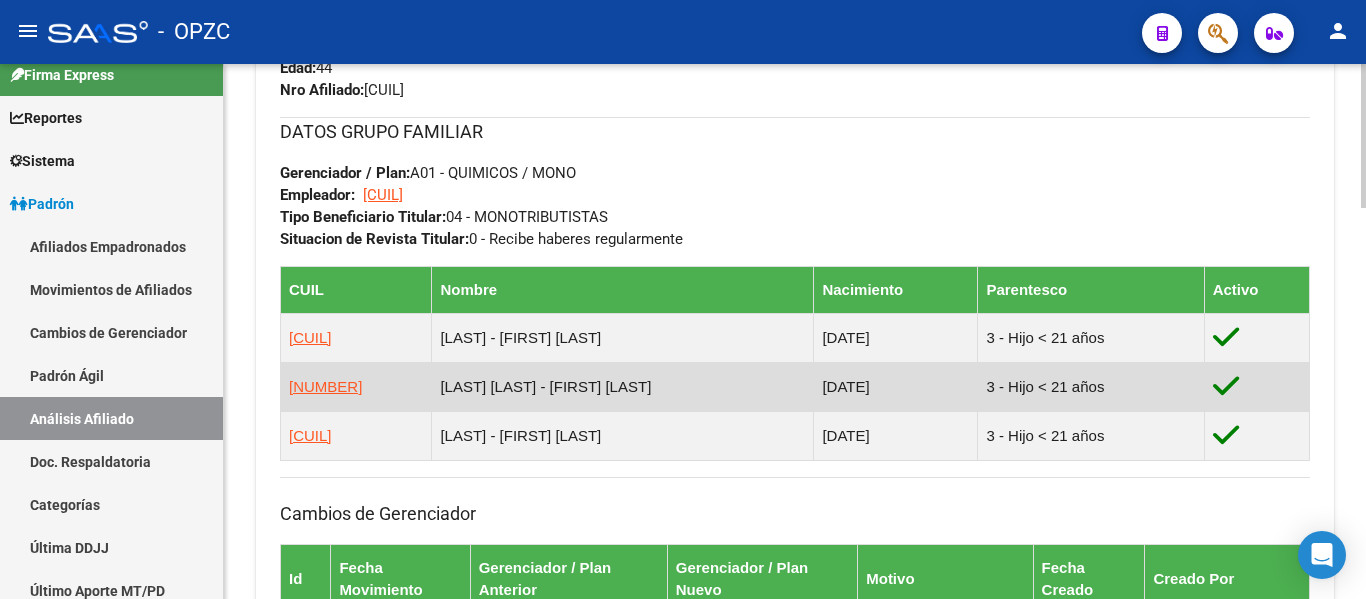 scroll, scrollTop: 1453, scrollLeft: 0, axis: vertical 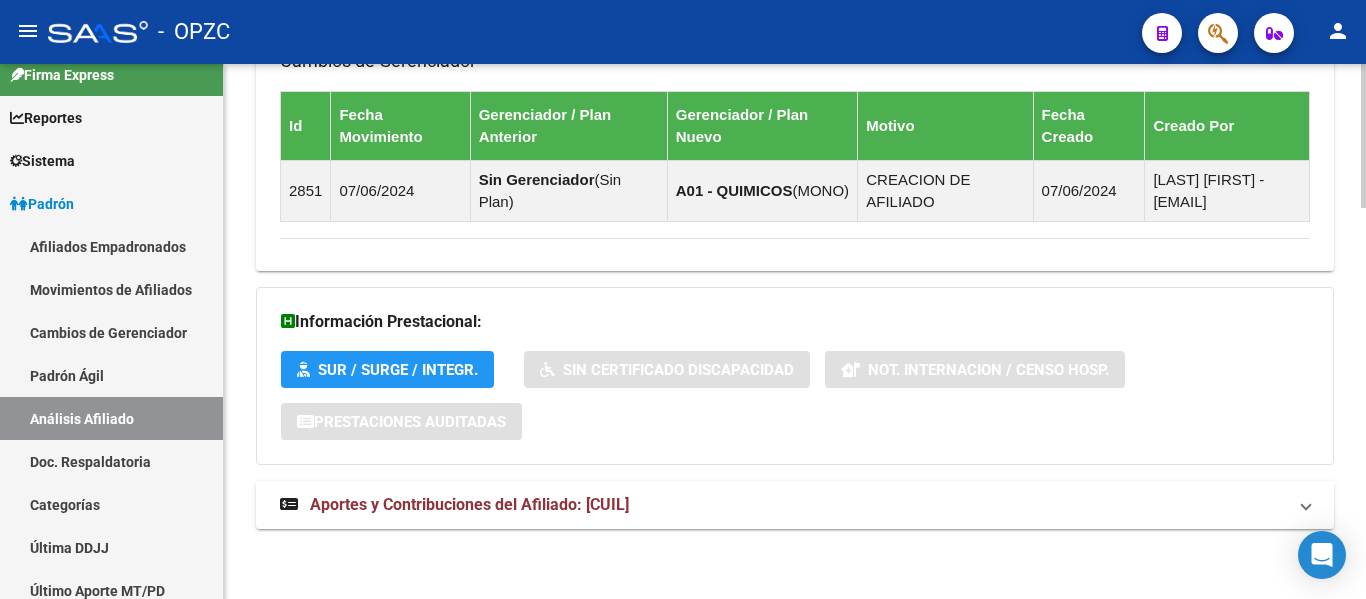 click on "Aportes y Contribuciones del Afiliado: [CUIL]" at bounding box center (469, 504) 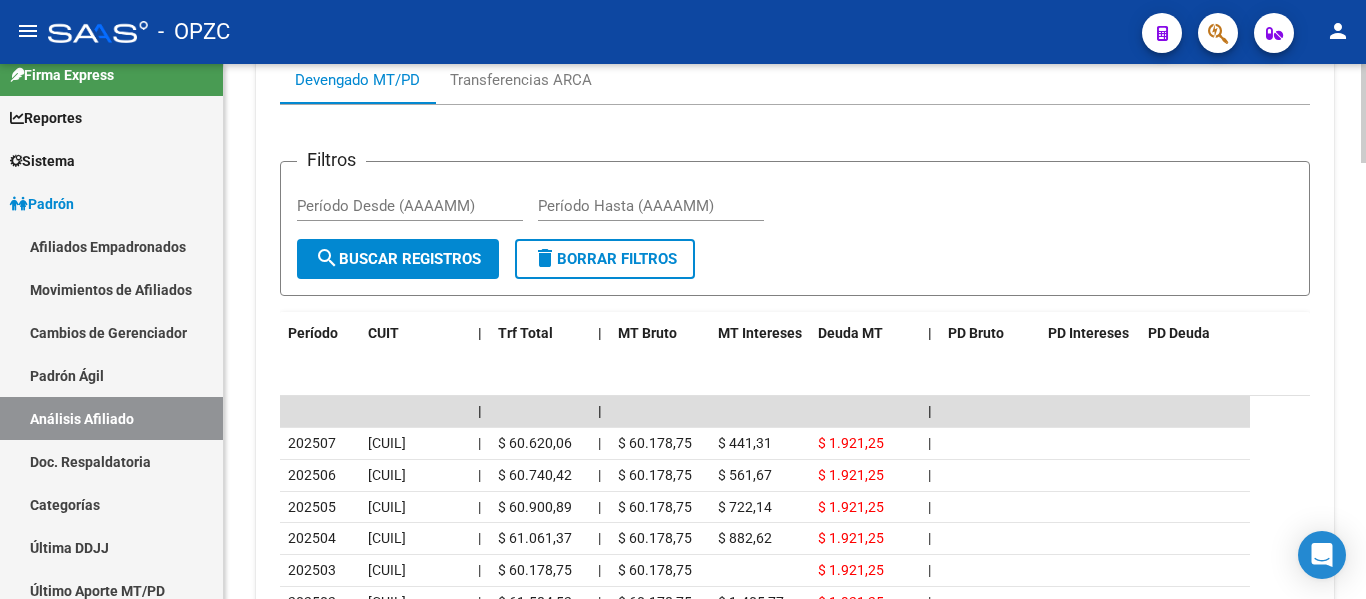 scroll, scrollTop: 2053, scrollLeft: 0, axis: vertical 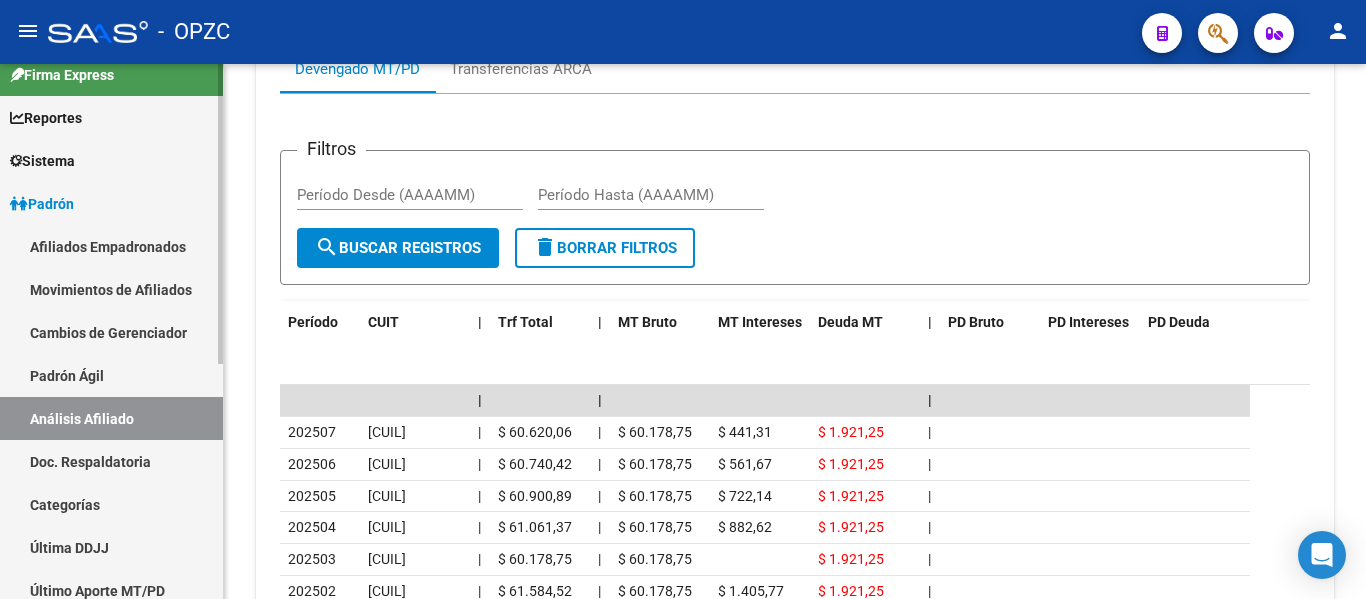click on "Afiliados Empadronados" at bounding box center (111, 246) 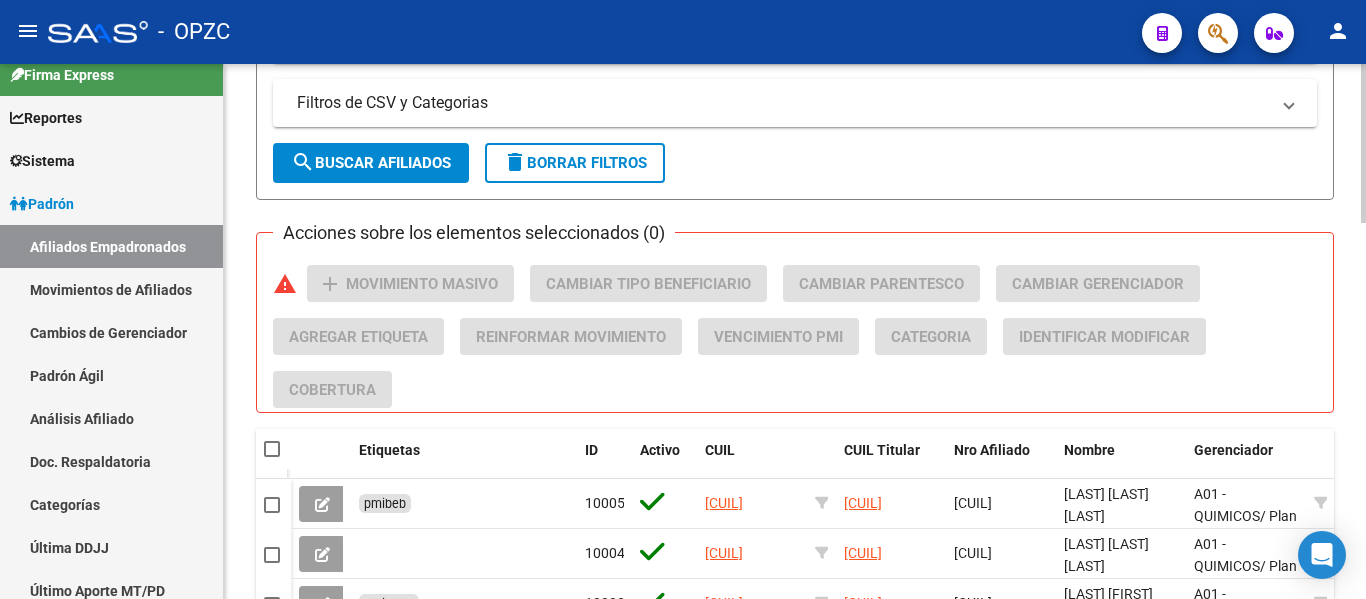 scroll, scrollTop: 0, scrollLeft: 0, axis: both 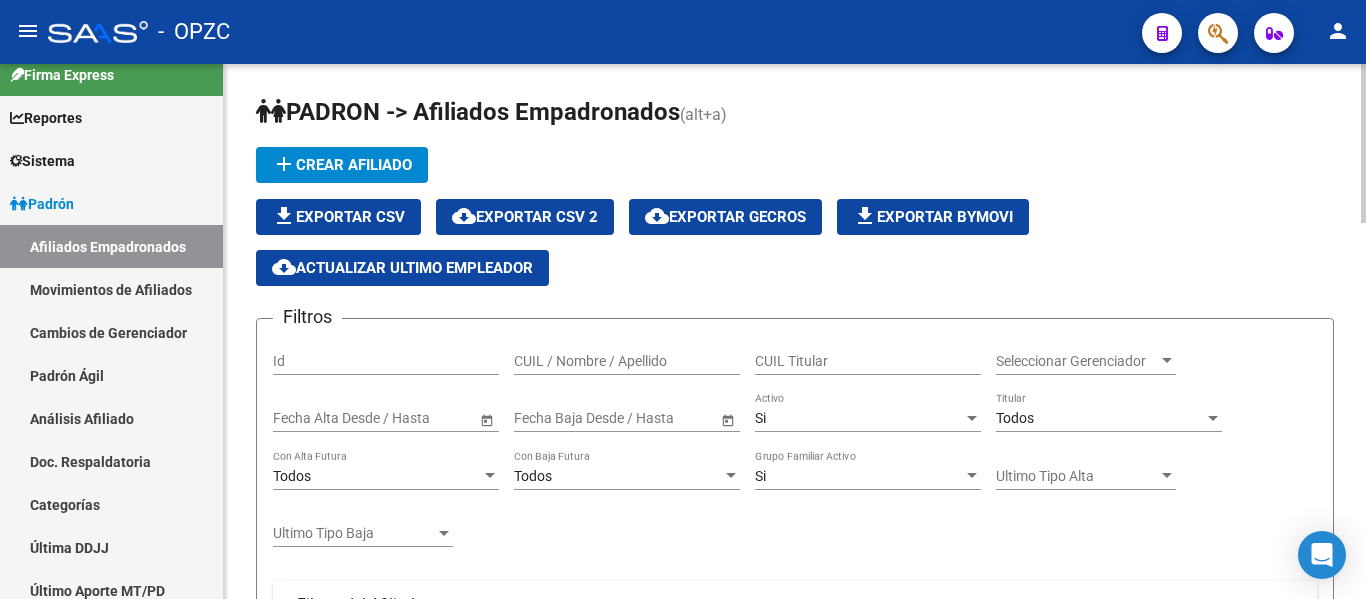 click on "CUIL / Nombre / Apellido" 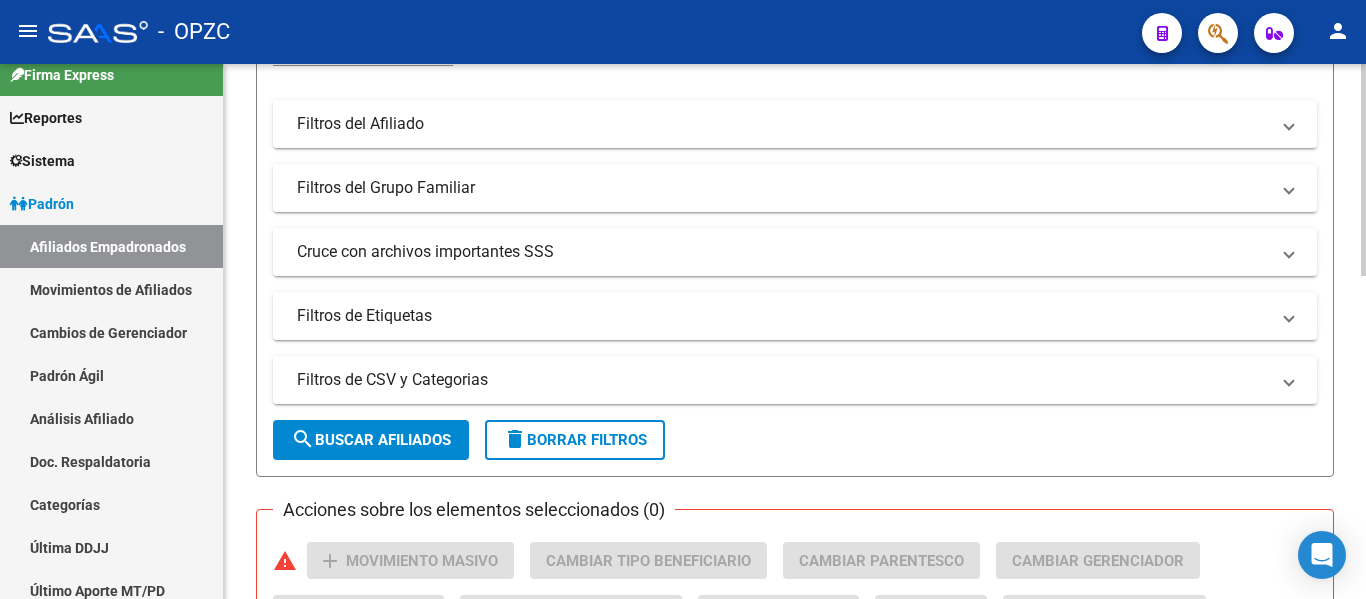 scroll, scrollTop: 500, scrollLeft: 0, axis: vertical 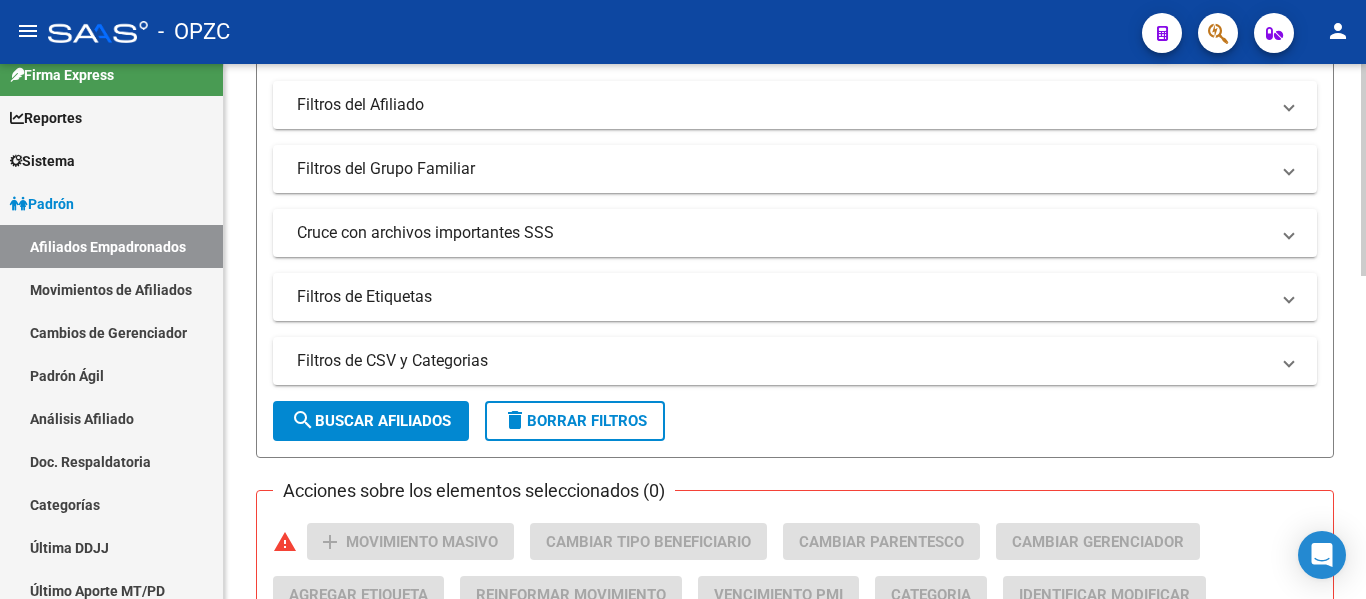 type on "TELECH" 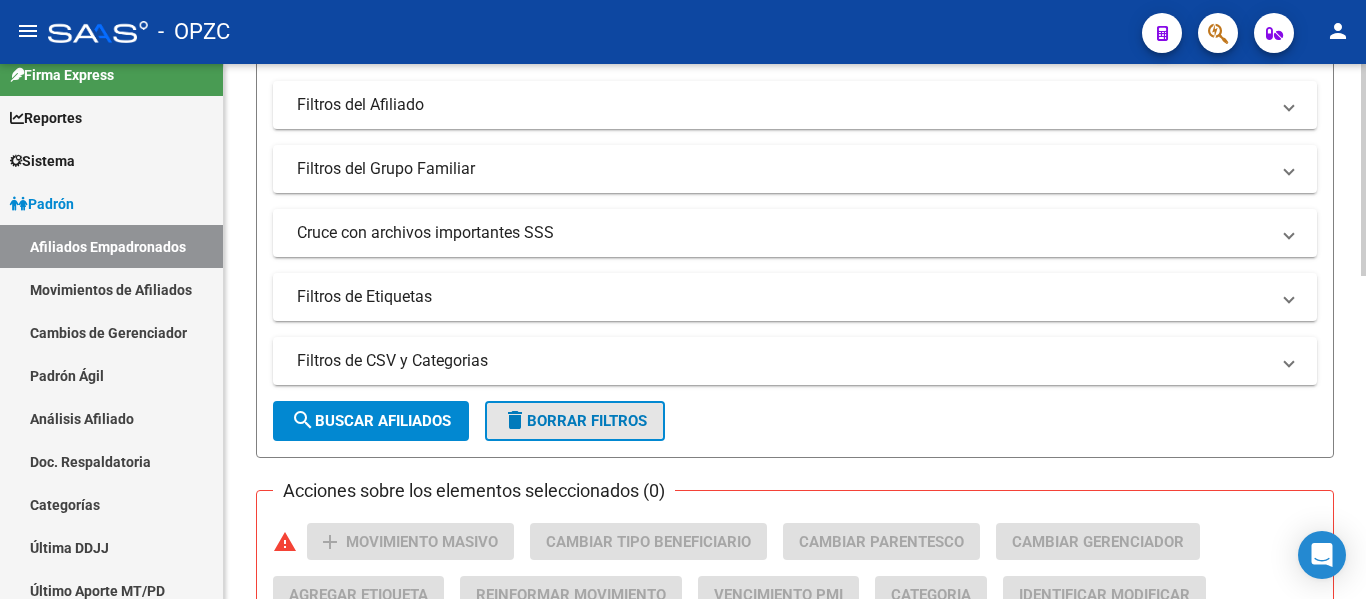 click on "delete  Borrar Filtros" 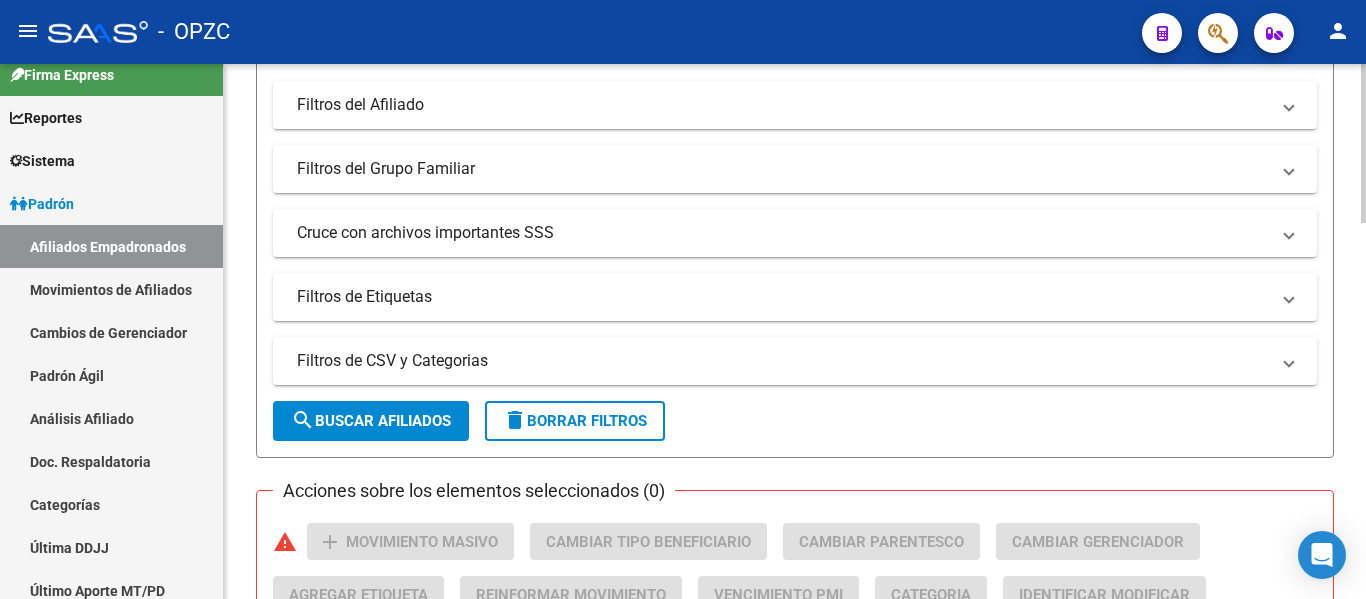 scroll, scrollTop: 0, scrollLeft: 0, axis: both 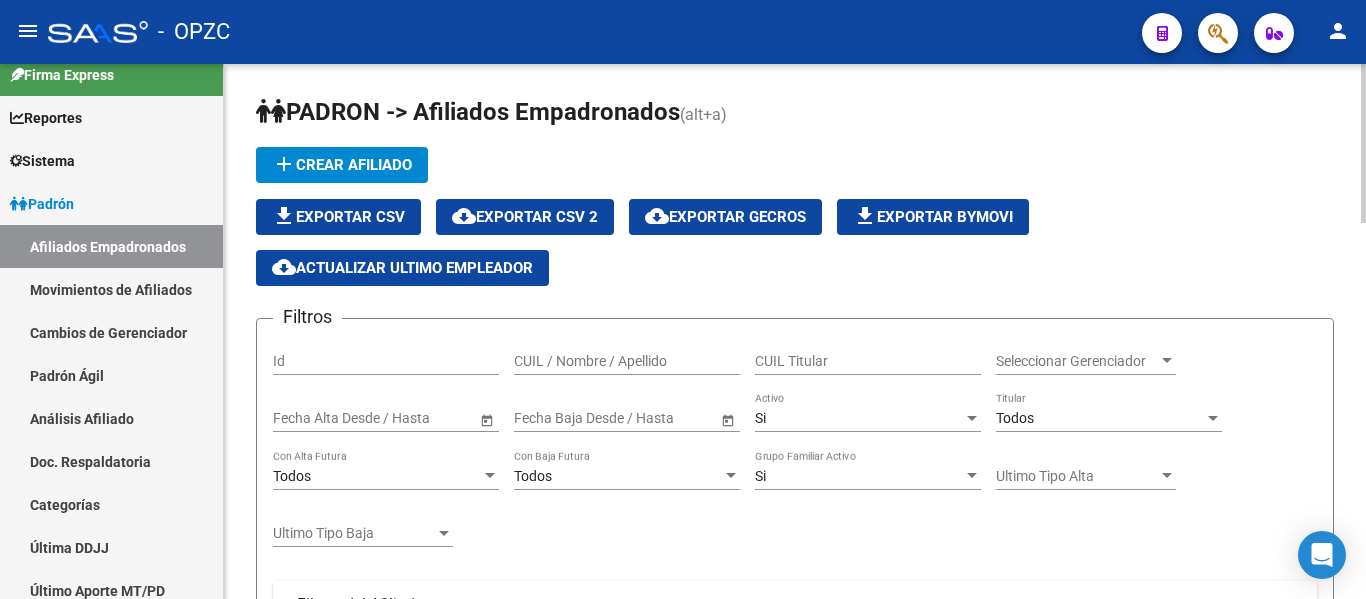 click on "CUIL / Nombre / Apellido" at bounding box center [627, 361] 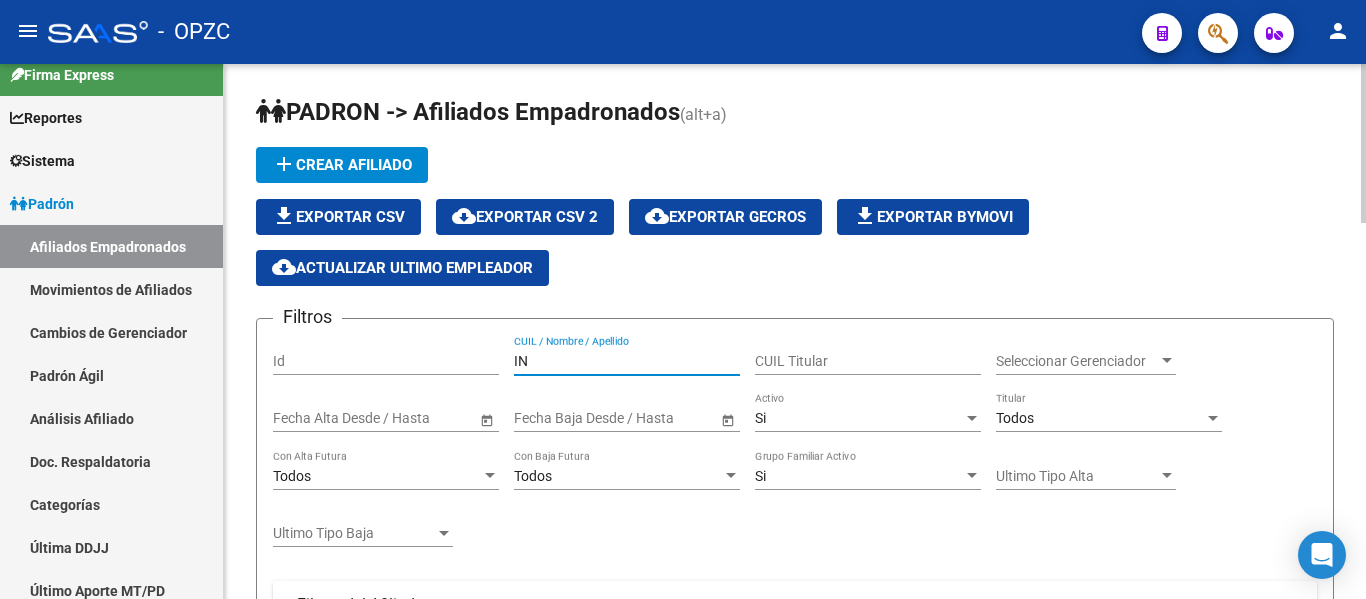 type on "I" 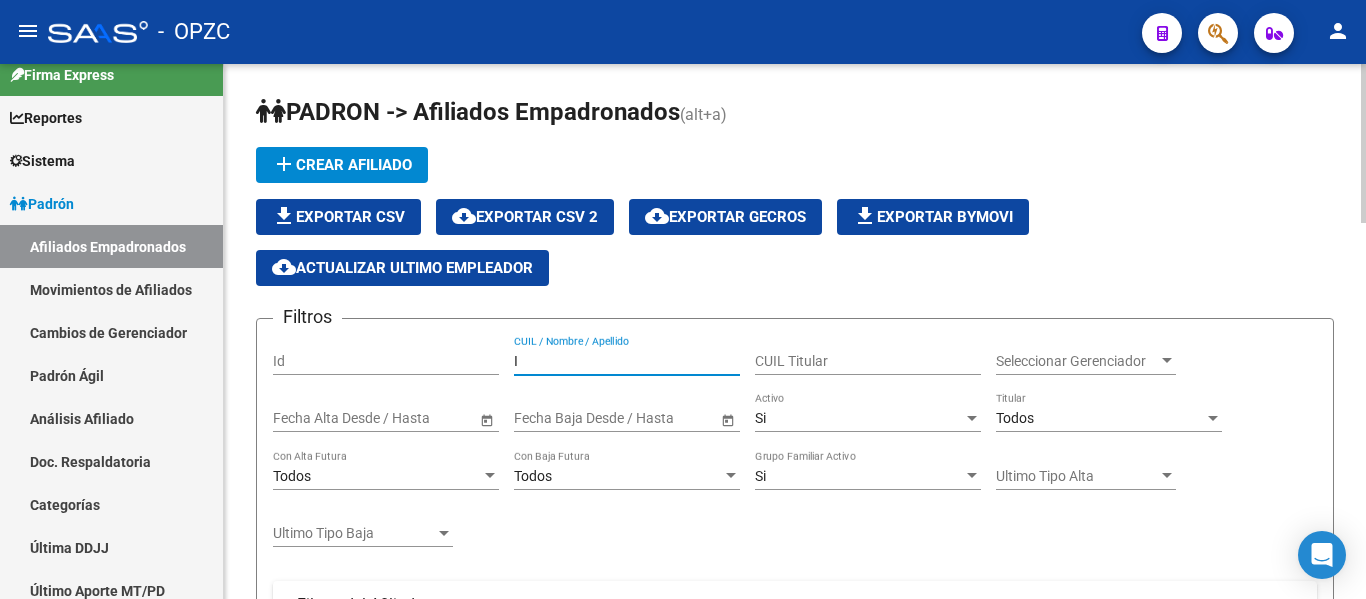 type 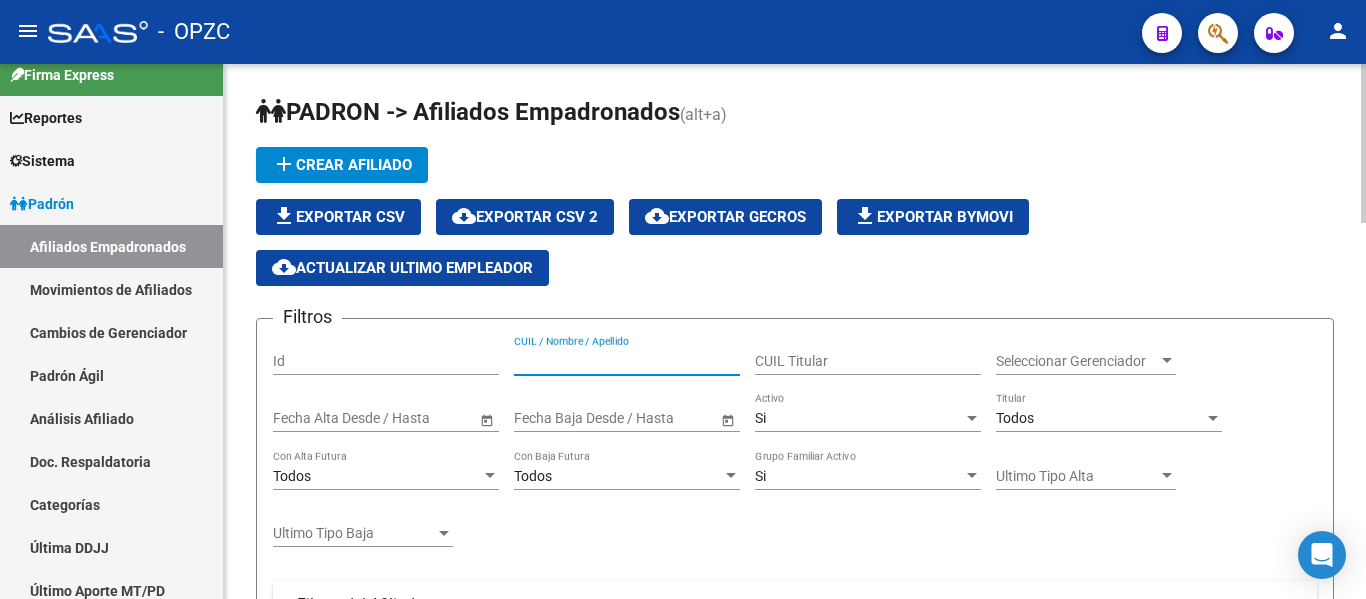 click on "CUIL Titular" at bounding box center [868, 361] 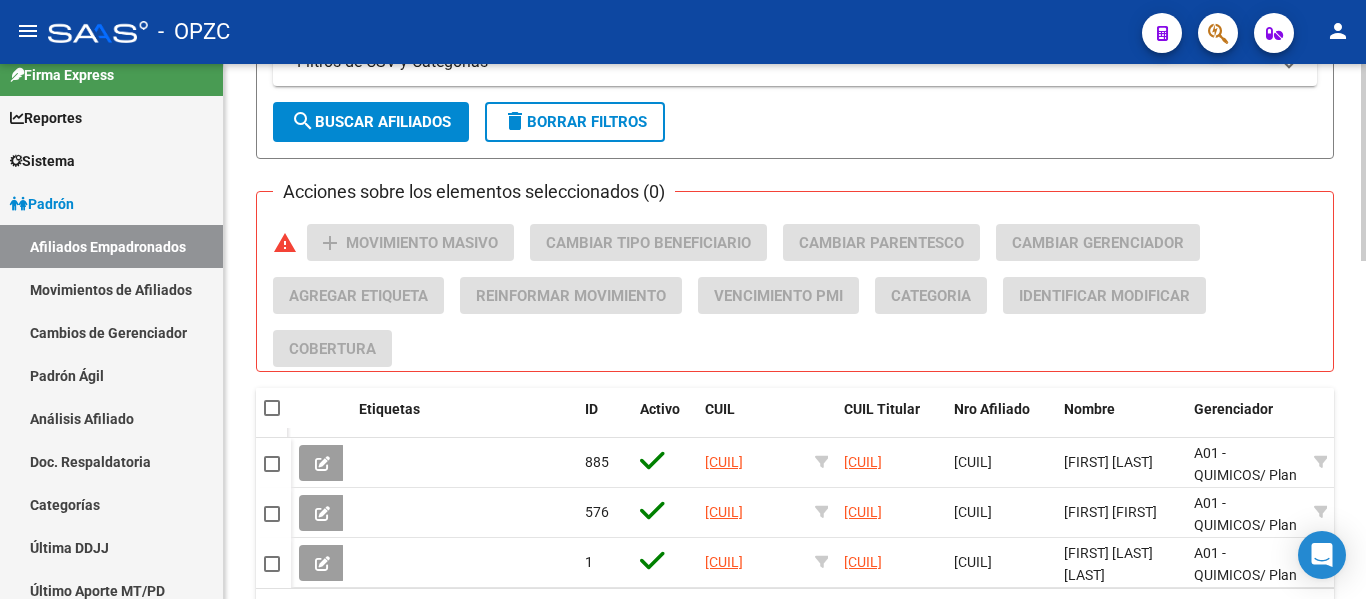 scroll, scrollTop: 800, scrollLeft: 0, axis: vertical 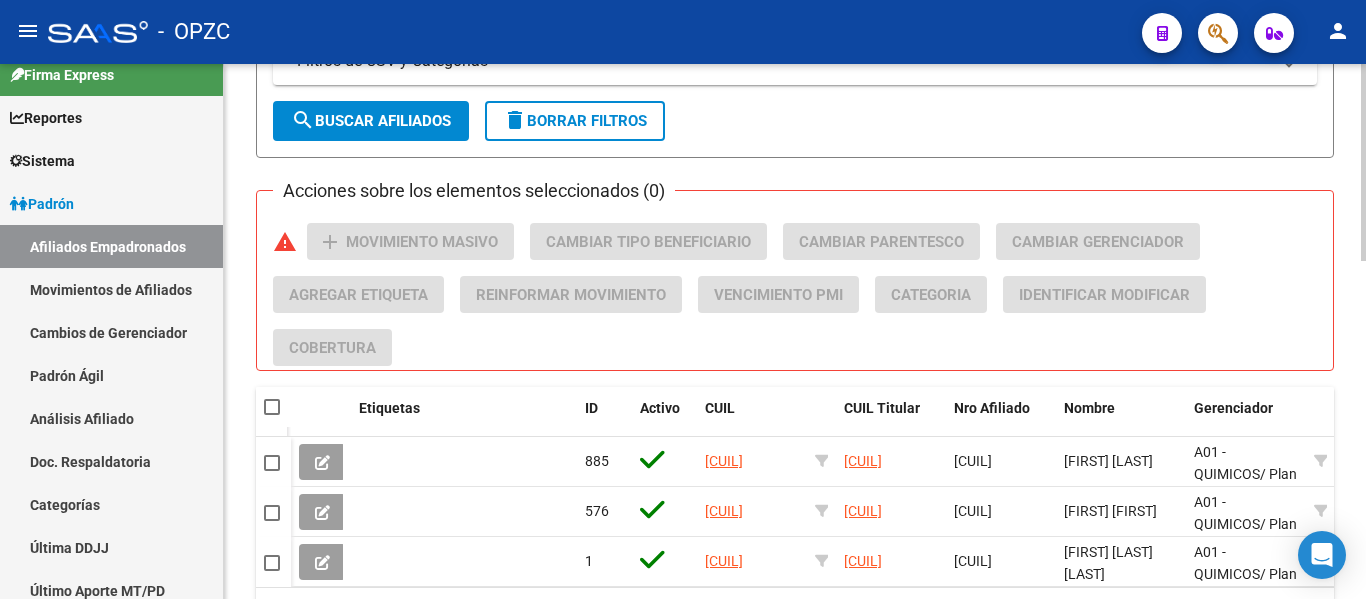 type on "[CUIL]" 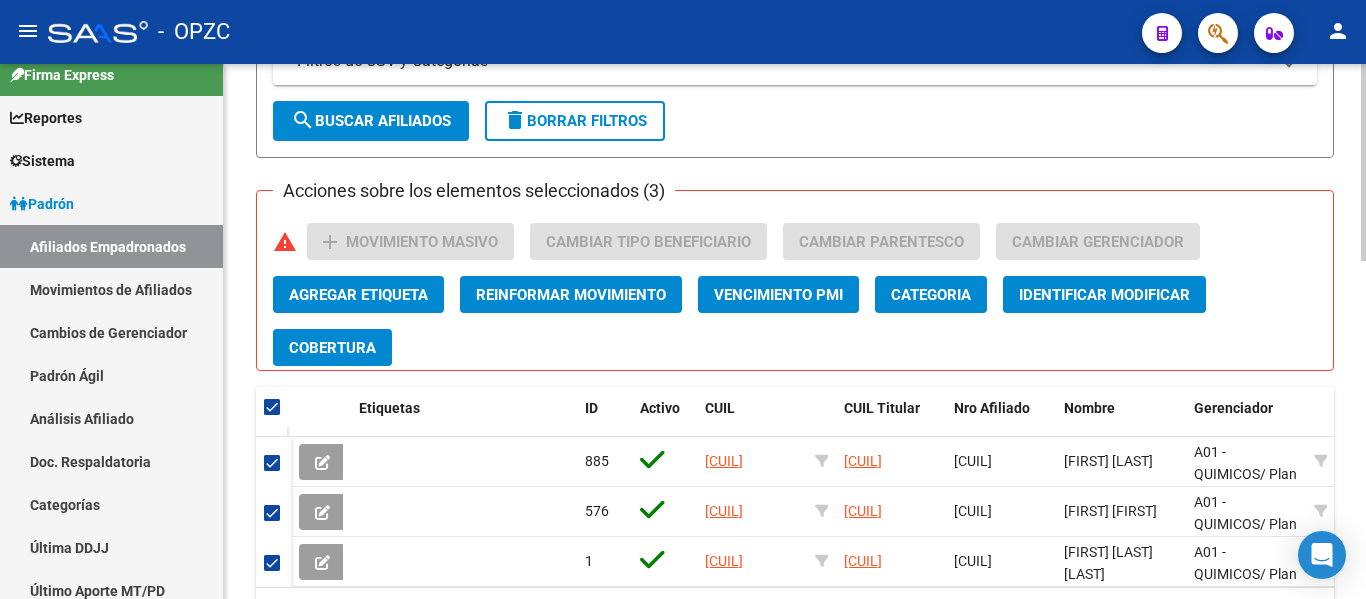 click on "Agregar Etiqueta" 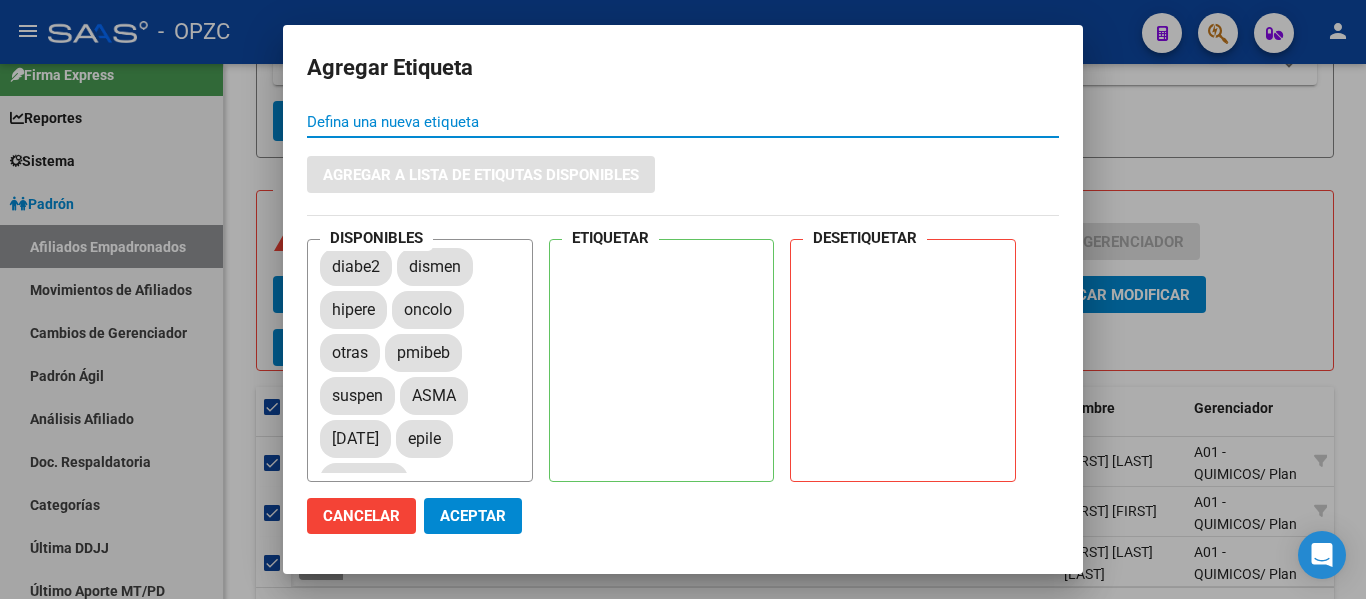 scroll, scrollTop: 100, scrollLeft: 0, axis: vertical 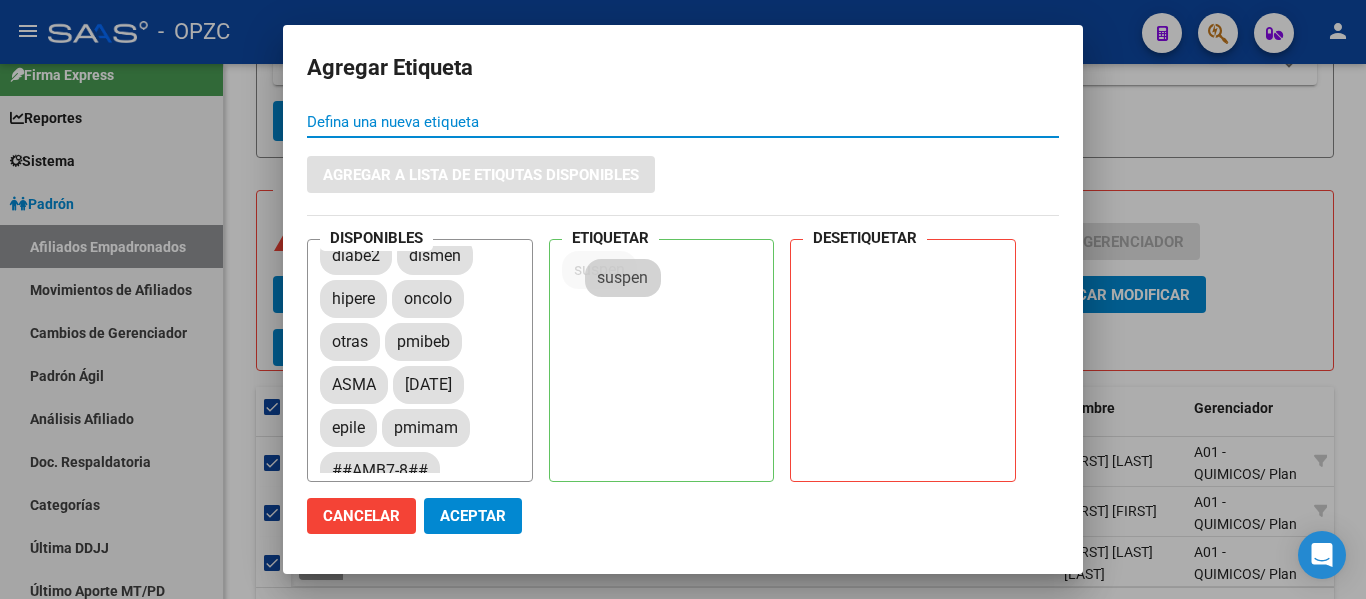 drag, startPoint x: 353, startPoint y: 390, endPoint x: 606, endPoint y: 335, distance: 258.90924 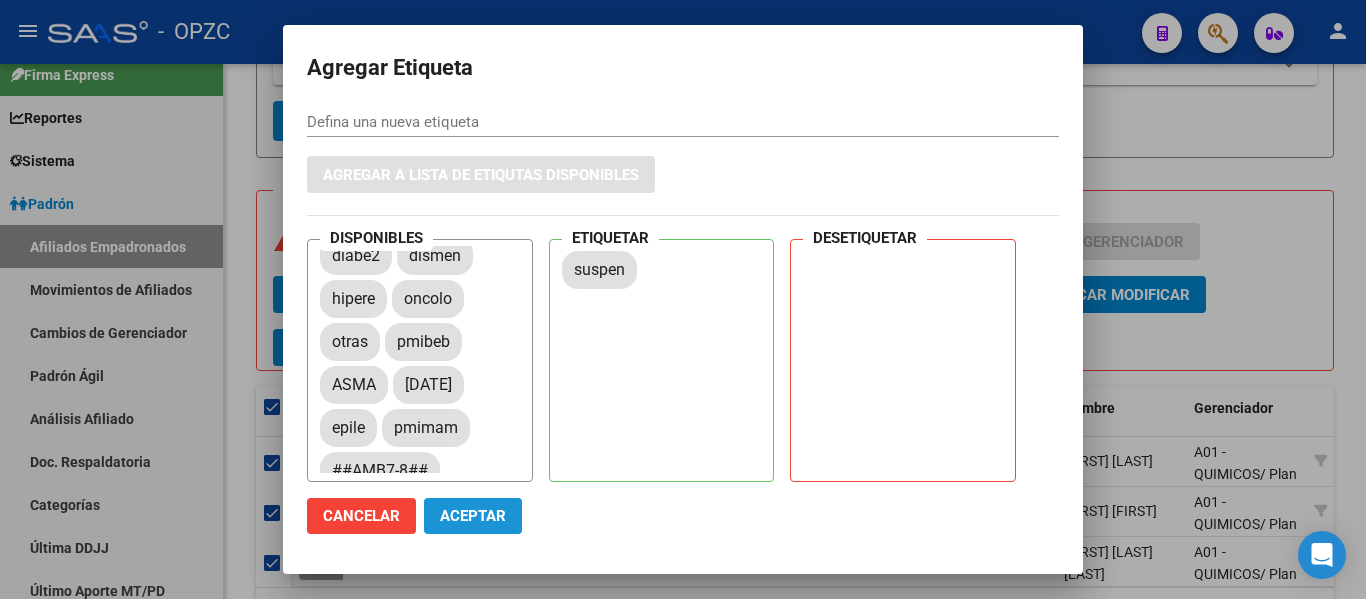 click on "Aceptar" 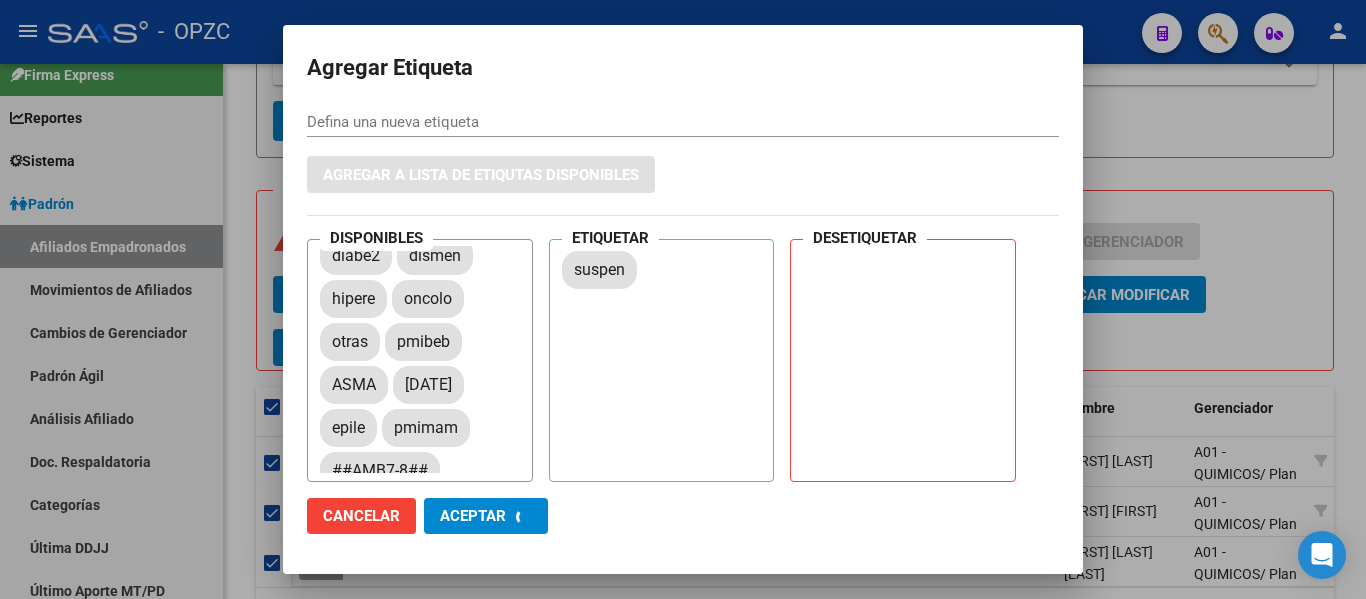 checkbox on "false" 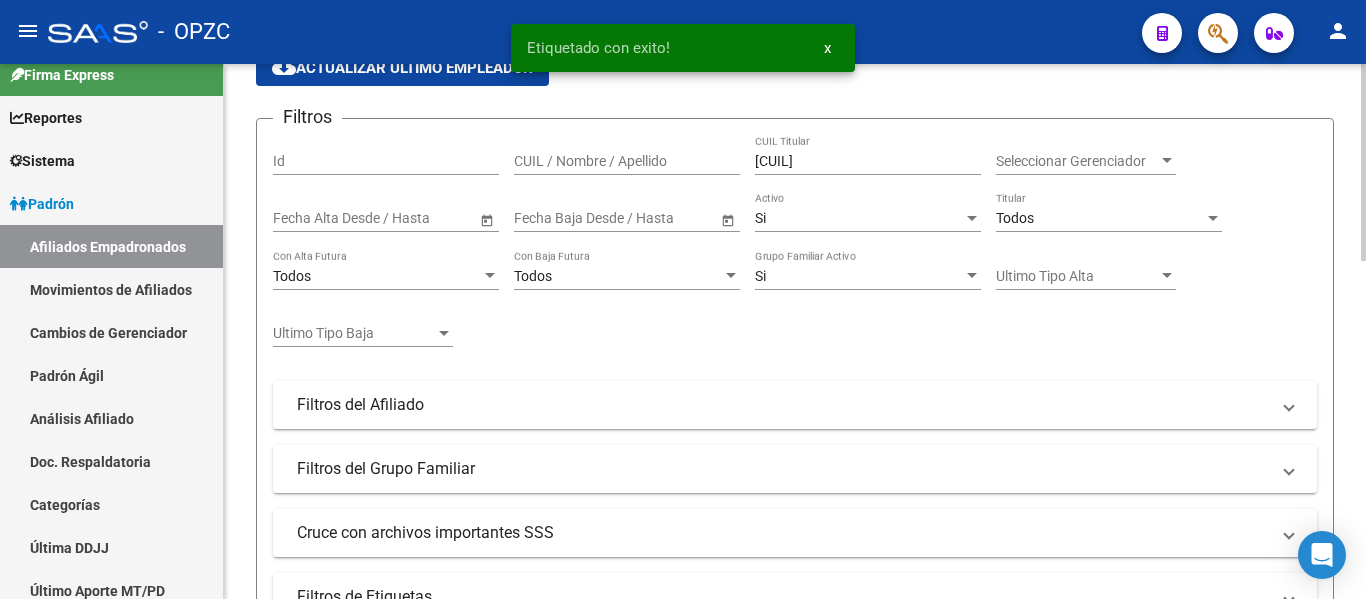 scroll, scrollTop: 0, scrollLeft: 0, axis: both 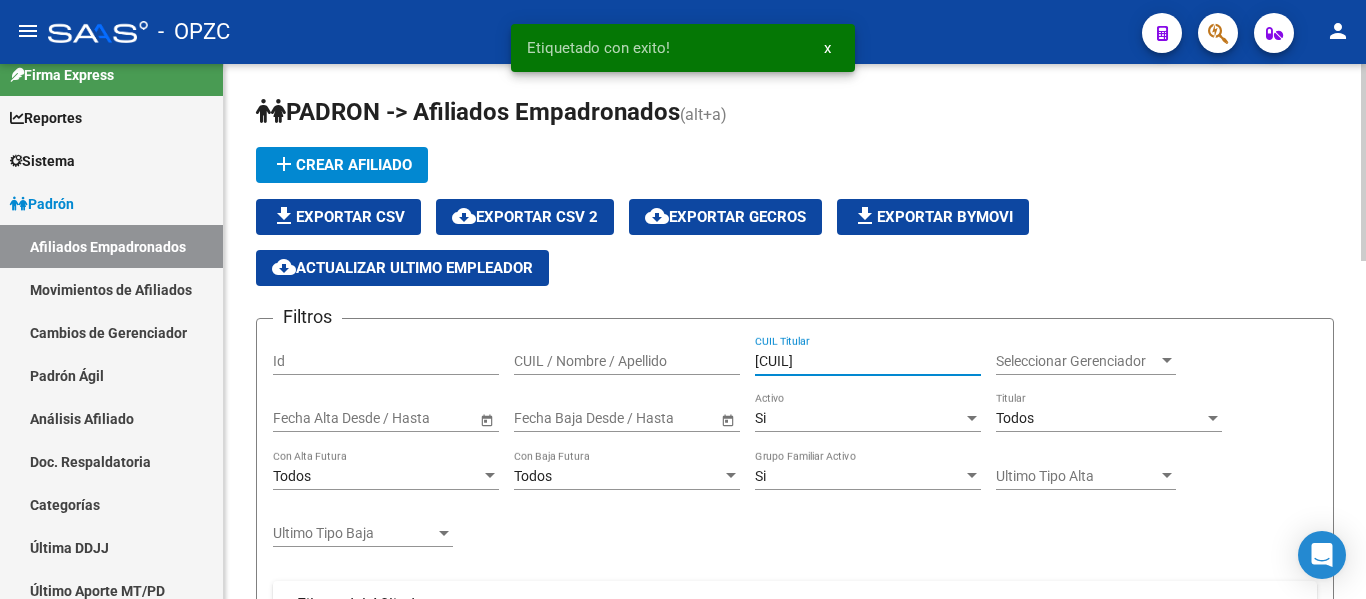 drag, startPoint x: 854, startPoint y: 360, endPoint x: 590, endPoint y: 362, distance: 264.00757 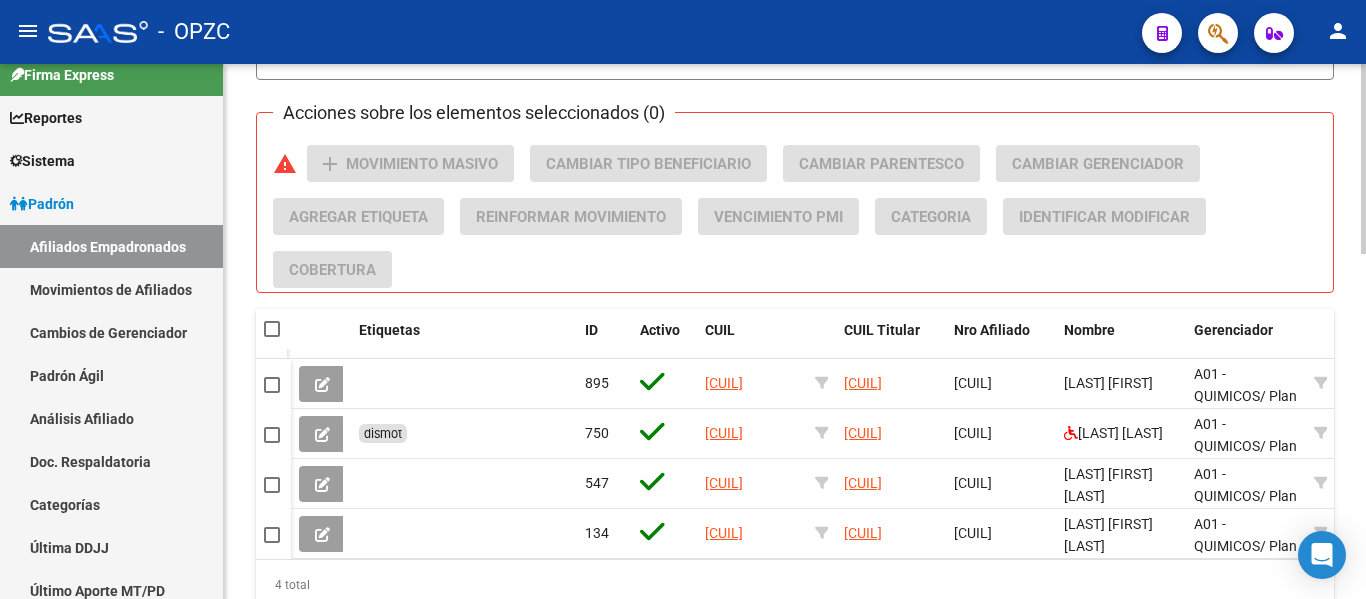 scroll, scrollTop: 900, scrollLeft: 0, axis: vertical 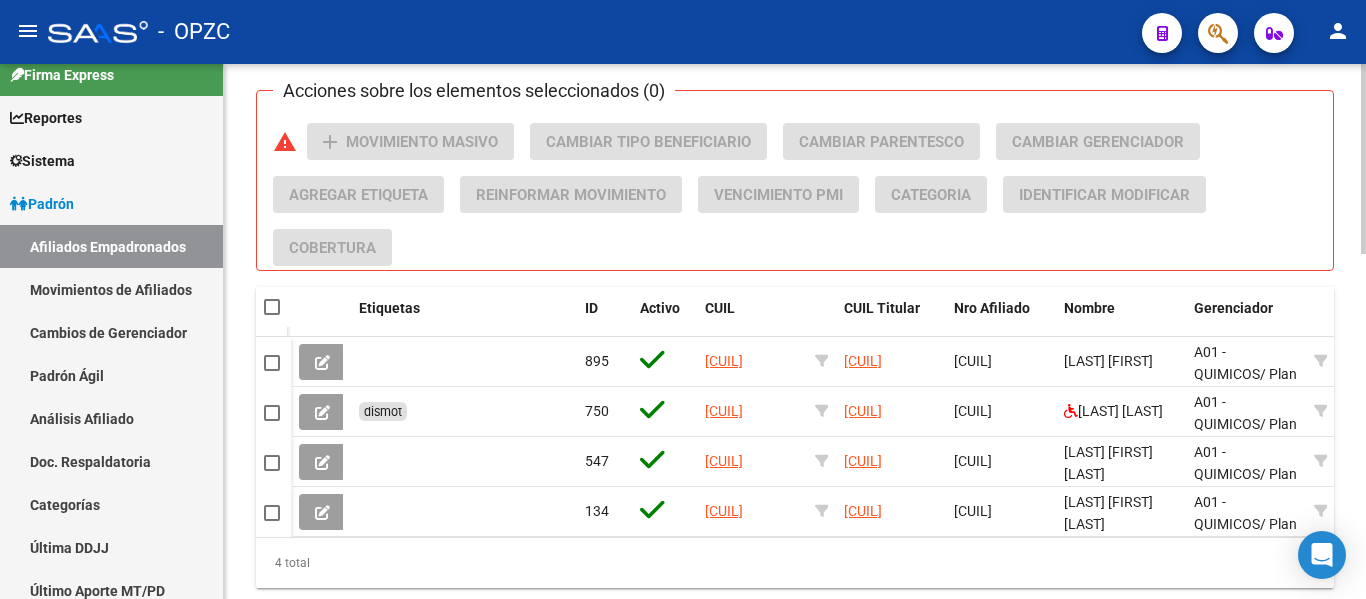 type on "[CUIL]" 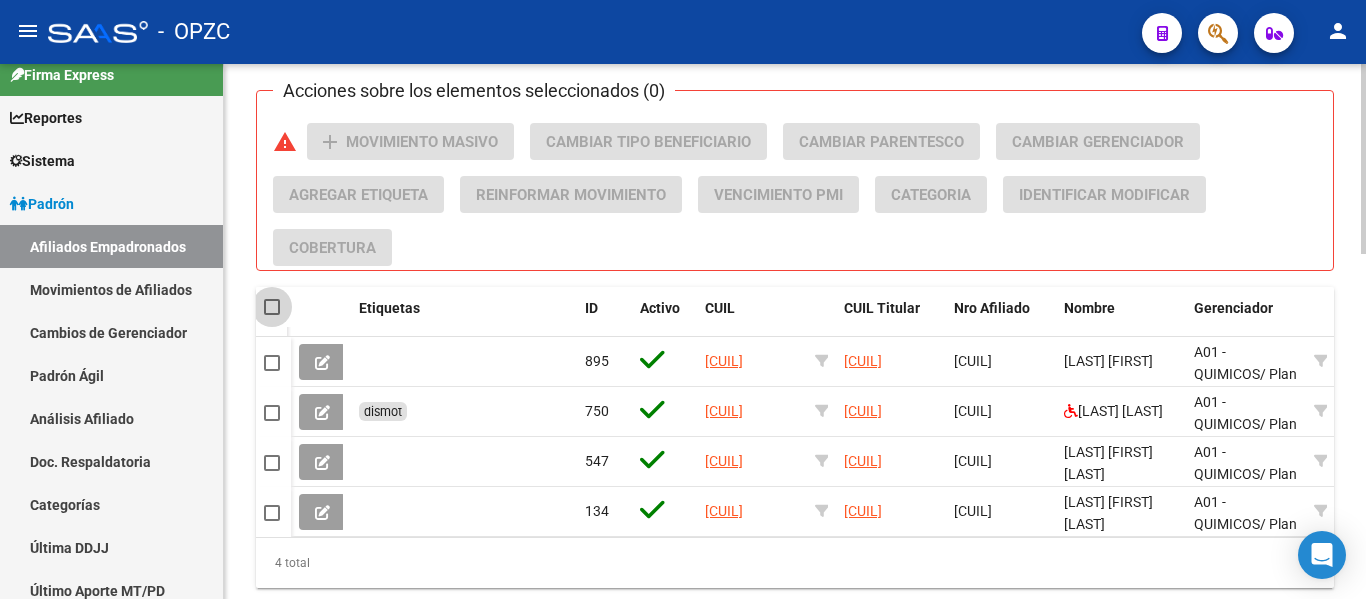 click at bounding box center (272, 307) 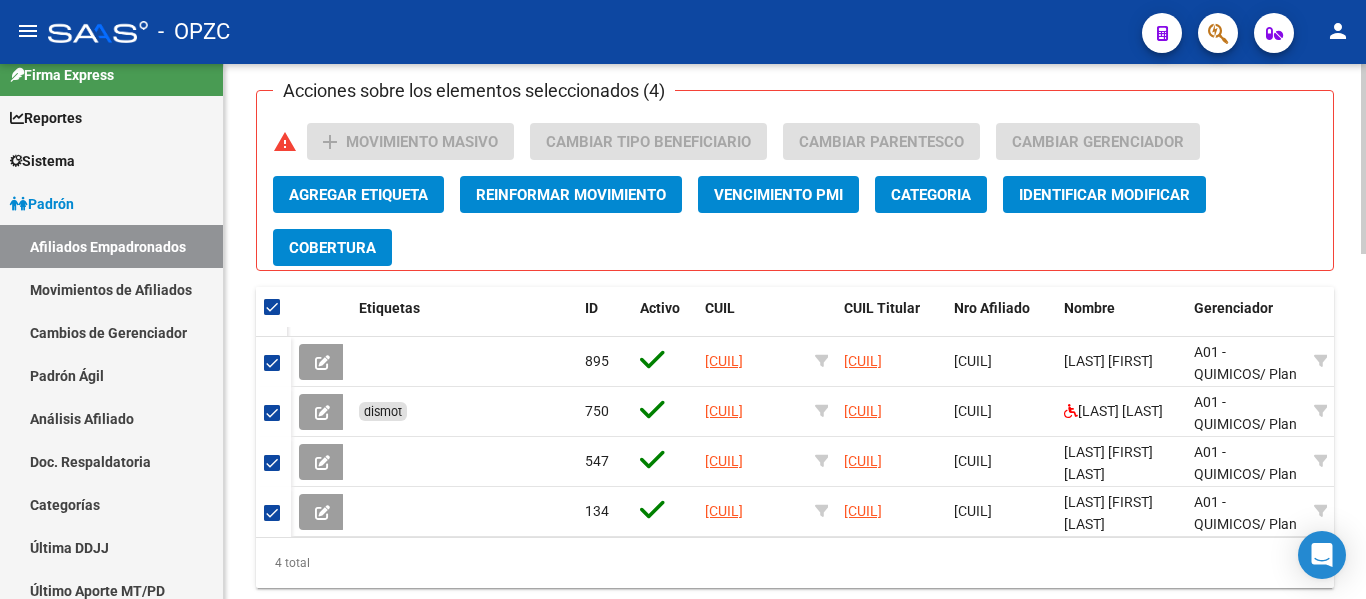 click on "Agregar Etiqueta" 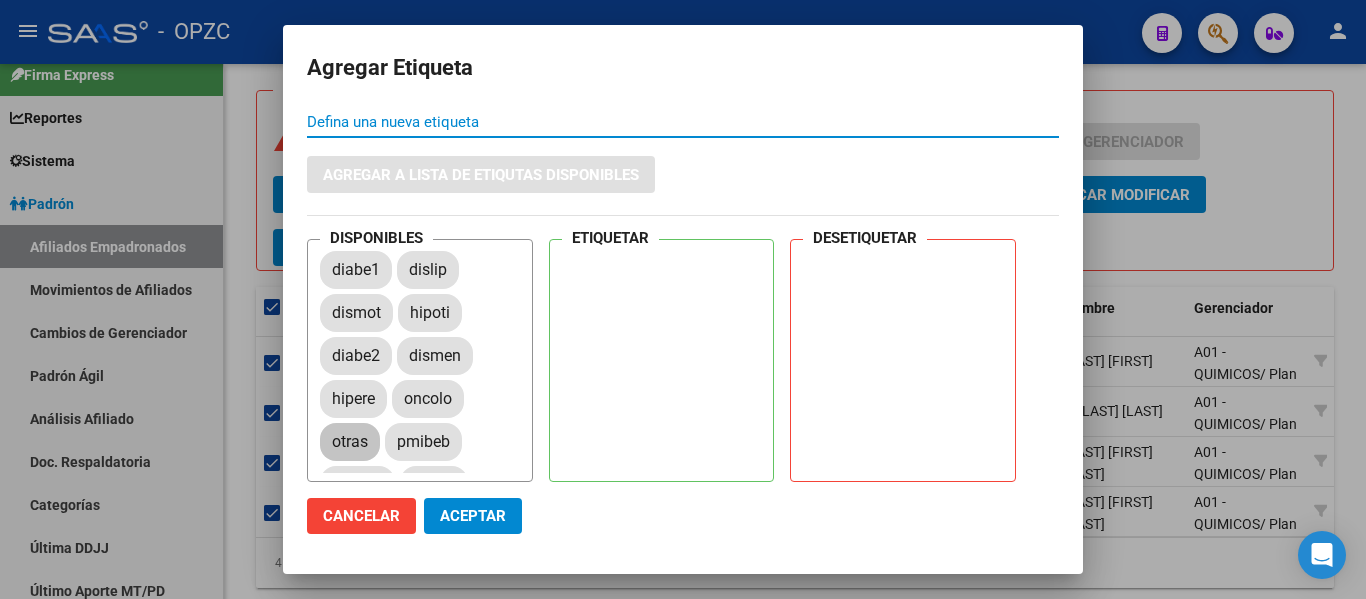 scroll, scrollTop: 100, scrollLeft: 0, axis: vertical 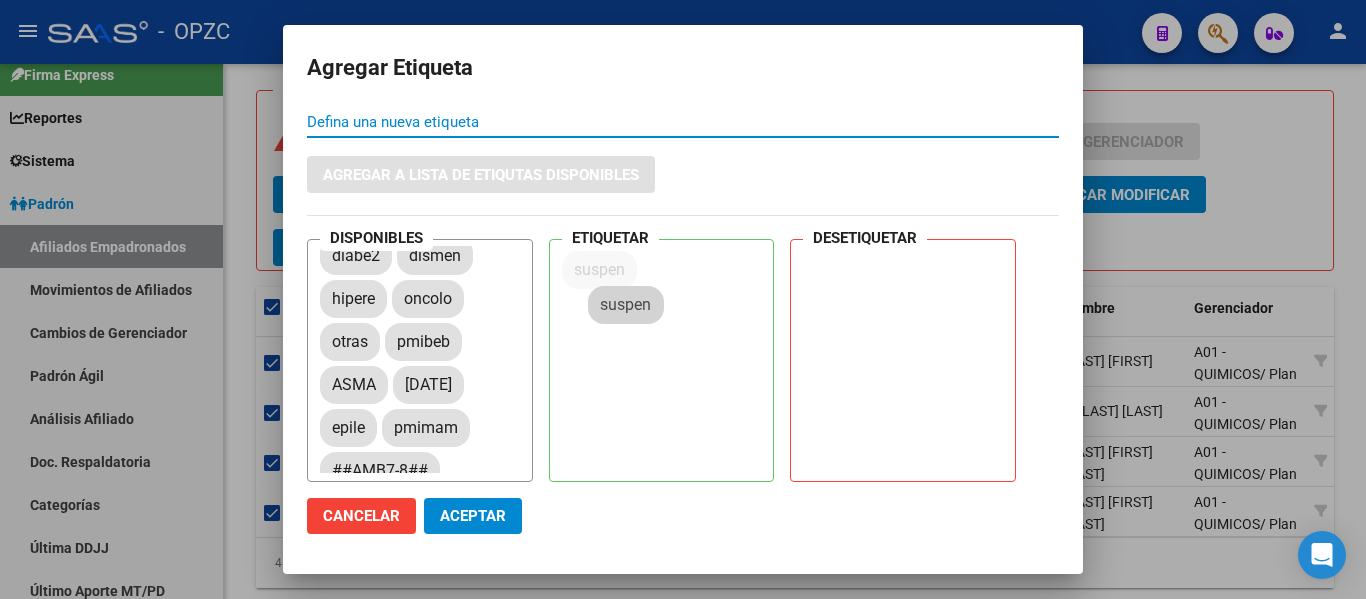 drag, startPoint x: 358, startPoint y: 382, endPoint x: 627, endPoint y: 301, distance: 280.9306 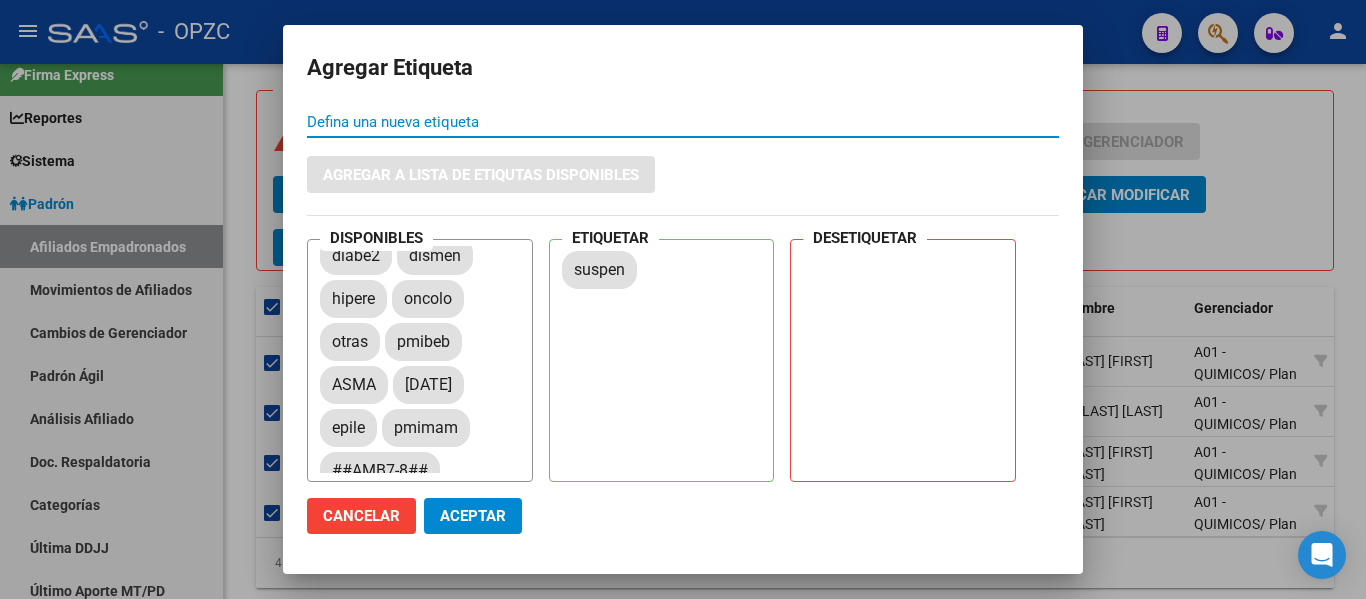 click on "Aceptar" 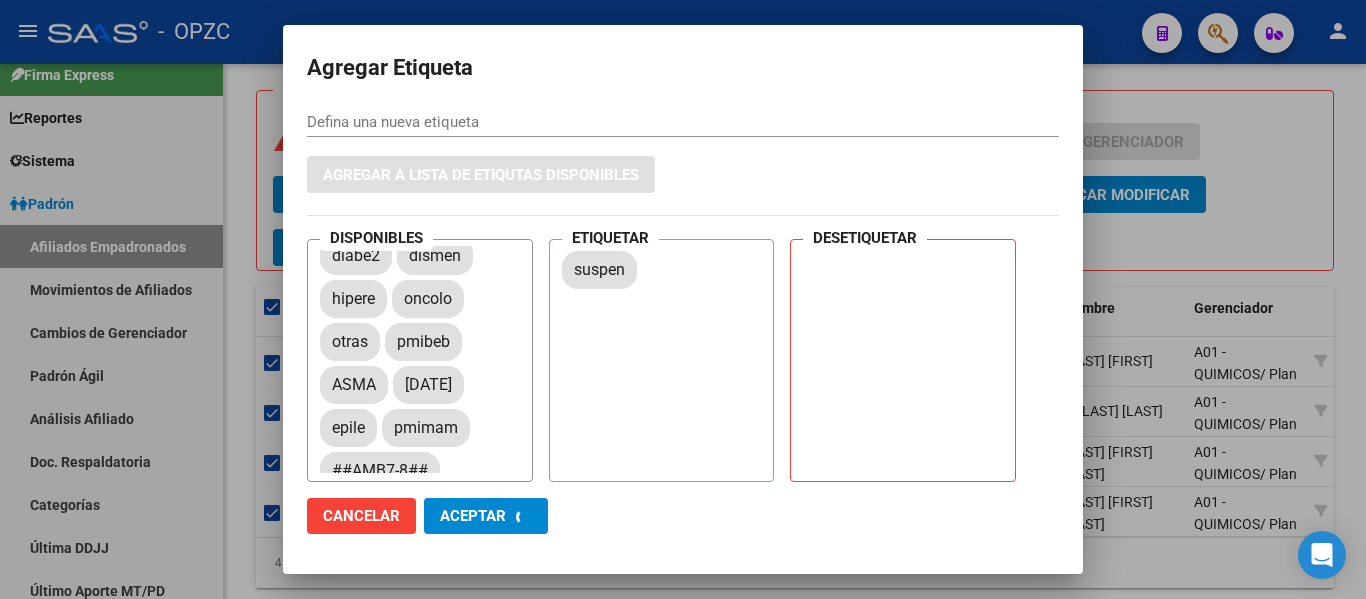 checkbox on "false" 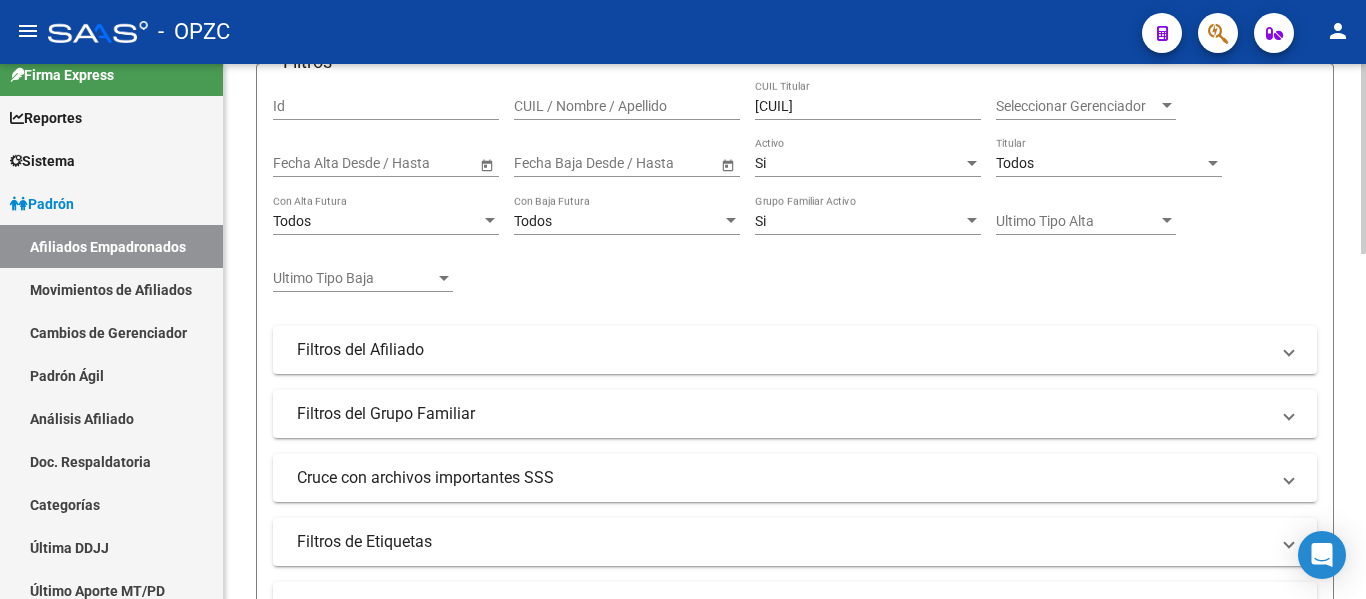 scroll, scrollTop: 0, scrollLeft: 0, axis: both 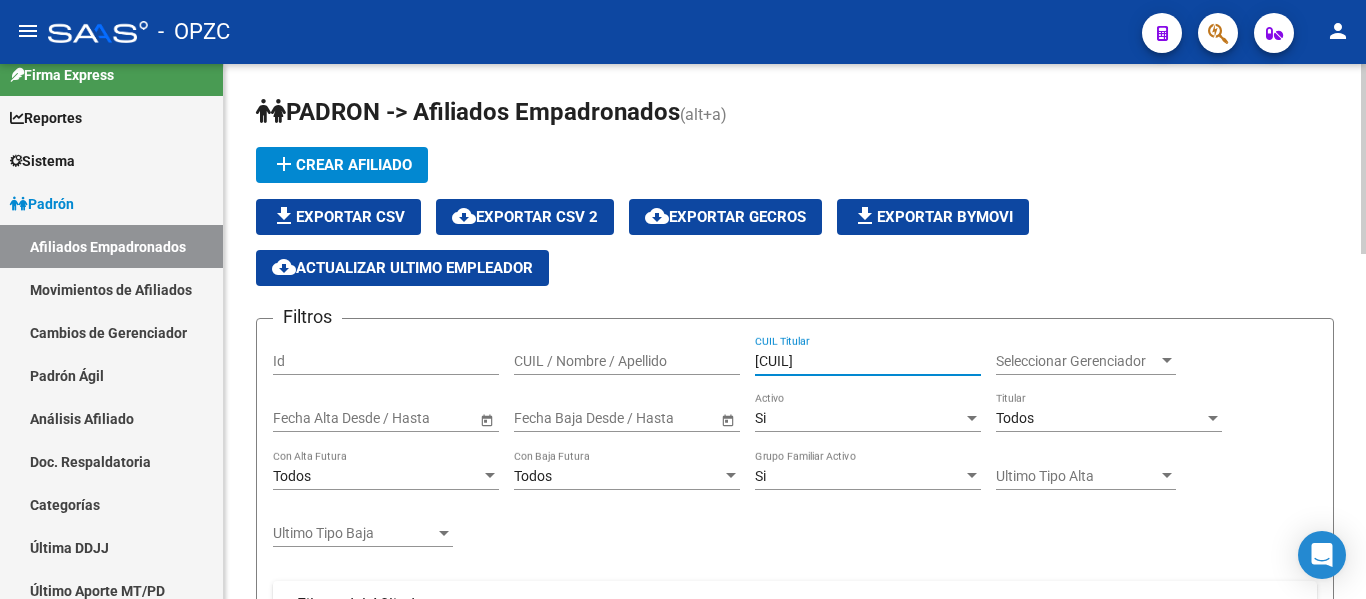 drag, startPoint x: 855, startPoint y: 358, endPoint x: 678, endPoint y: 354, distance: 177.0452 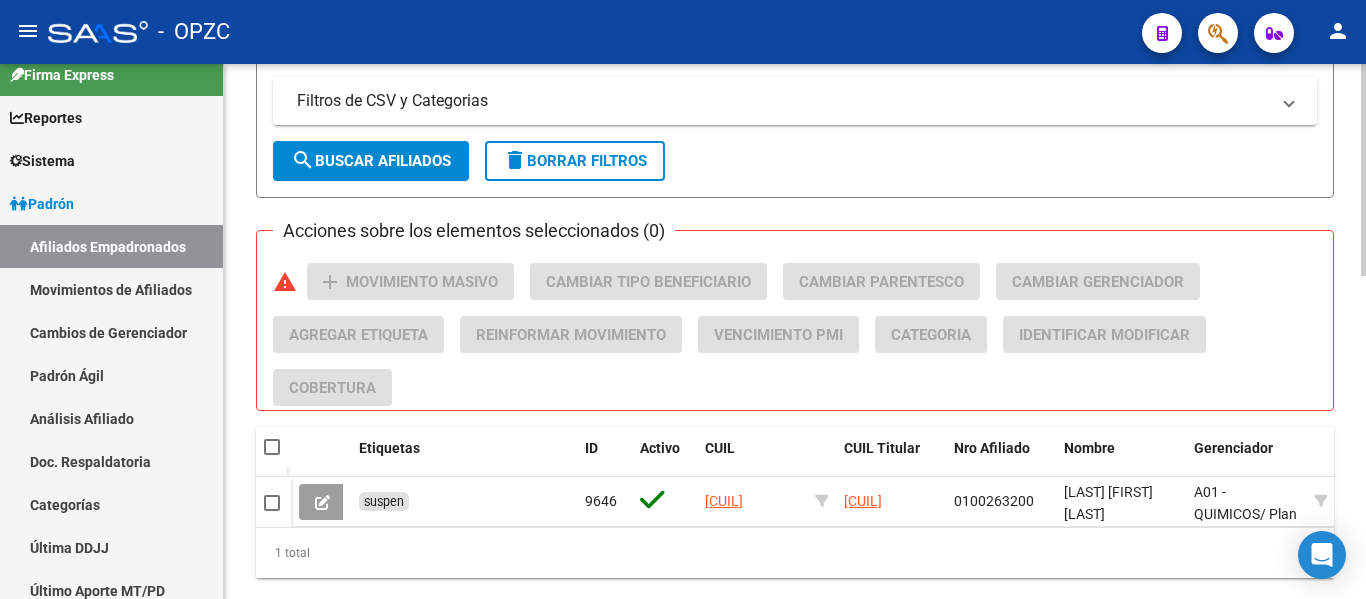scroll, scrollTop: 818, scrollLeft: 0, axis: vertical 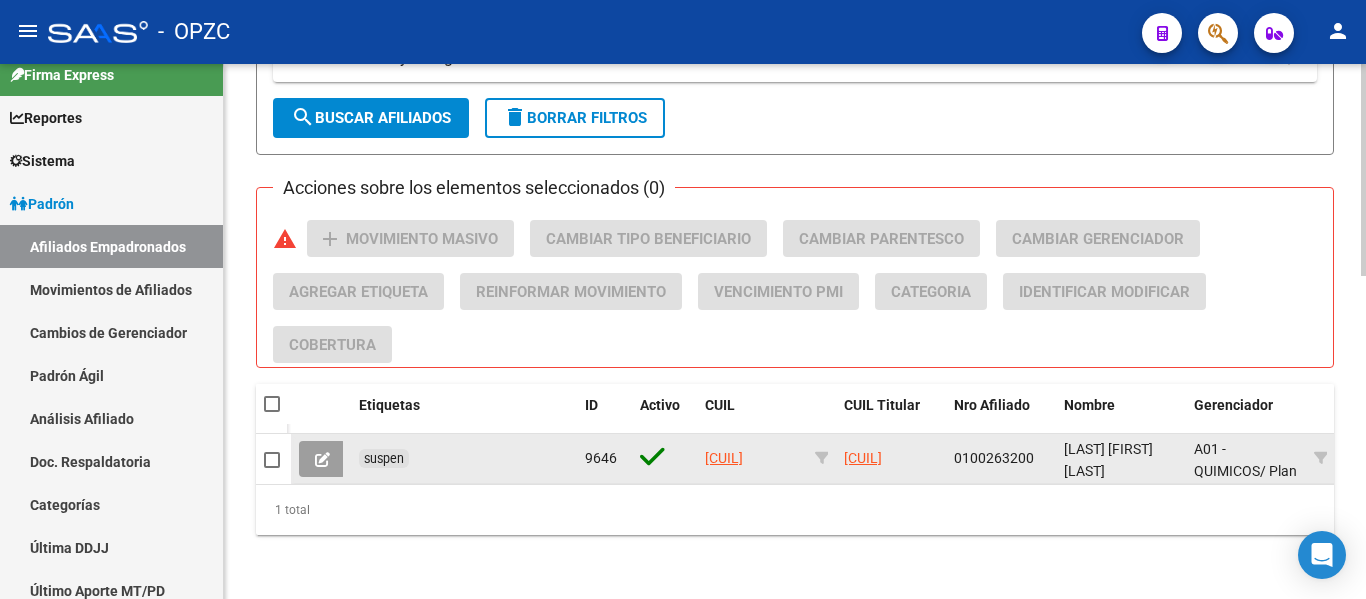 type on "[CUIL]" 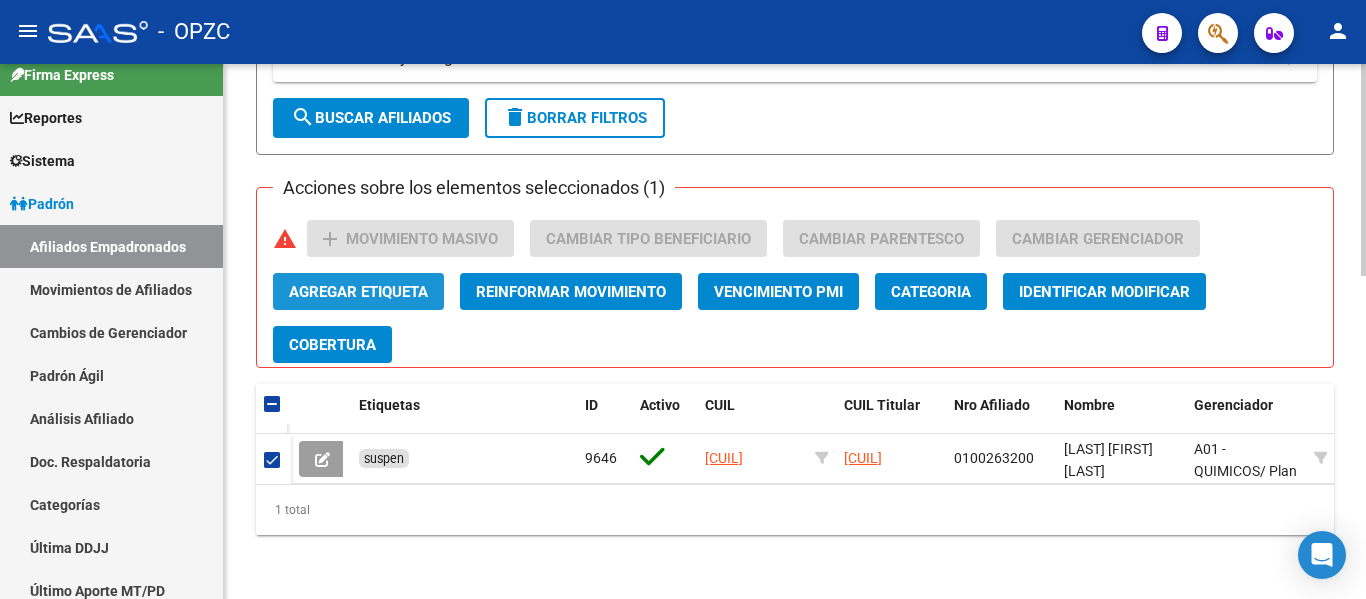click on "Agregar Etiqueta" 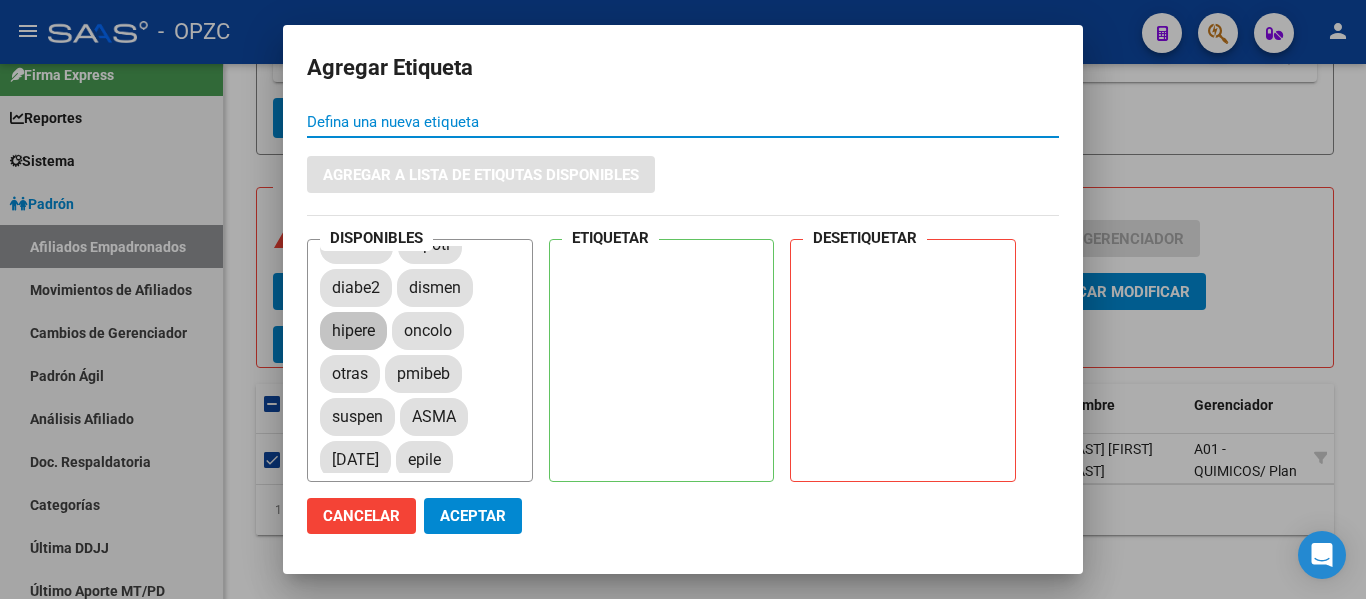 scroll, scrollTop: 100, scrollLeft: 0, axis: vertical 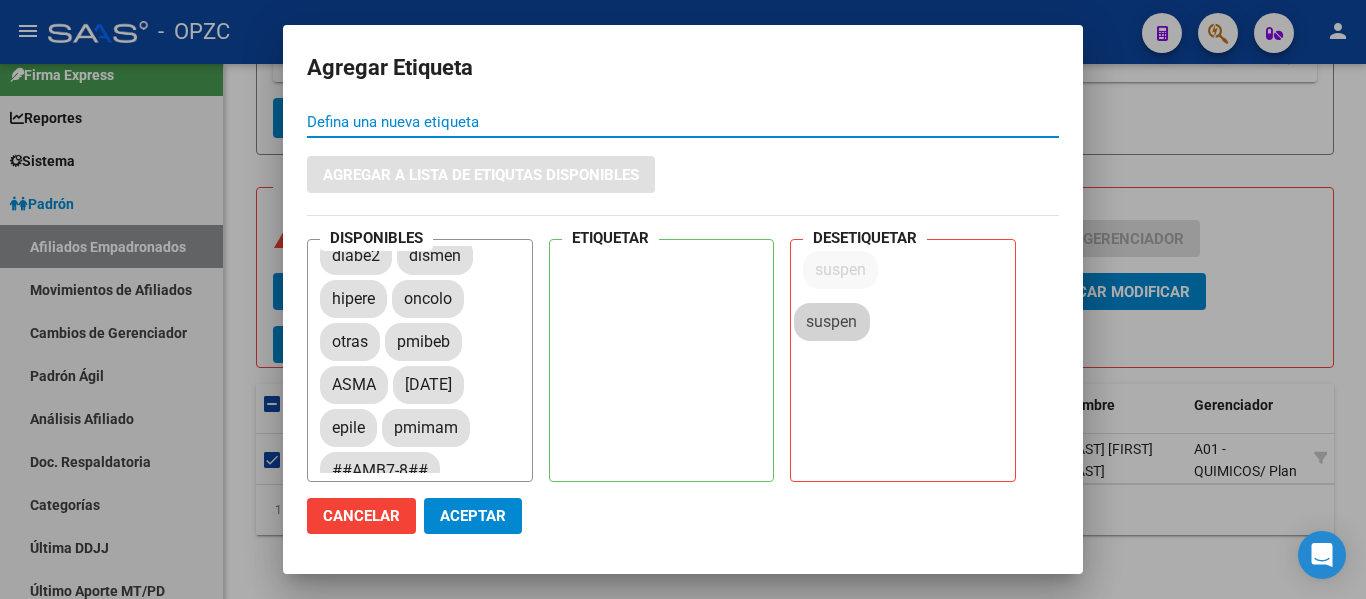 drag, startPoint x: 356, startPoint y: 386, endPoint x: 838, endPoint y: 304, distance: 488.92535 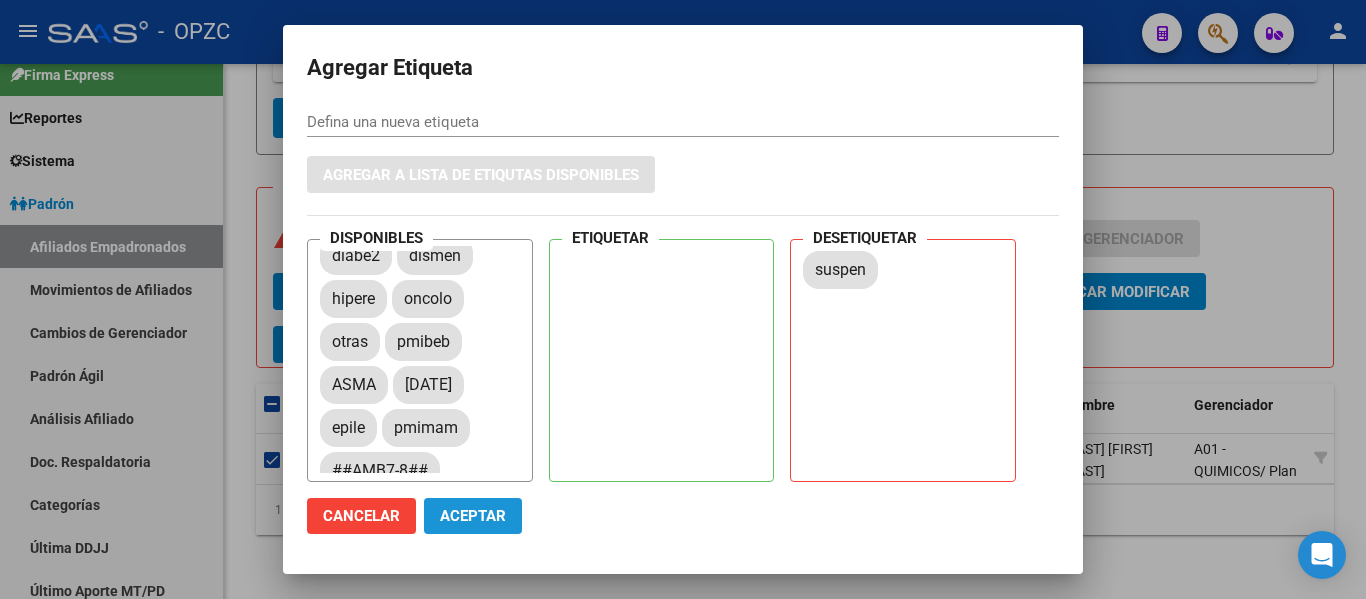 click on "Aceptar" 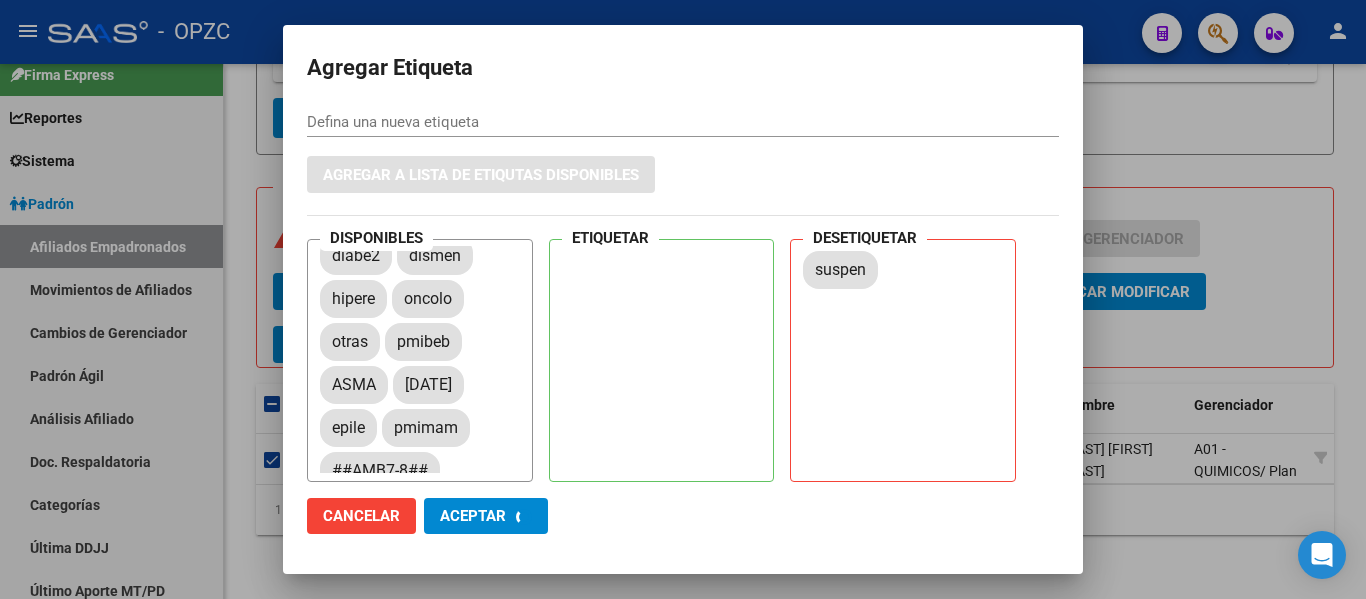 checkbox on "false" 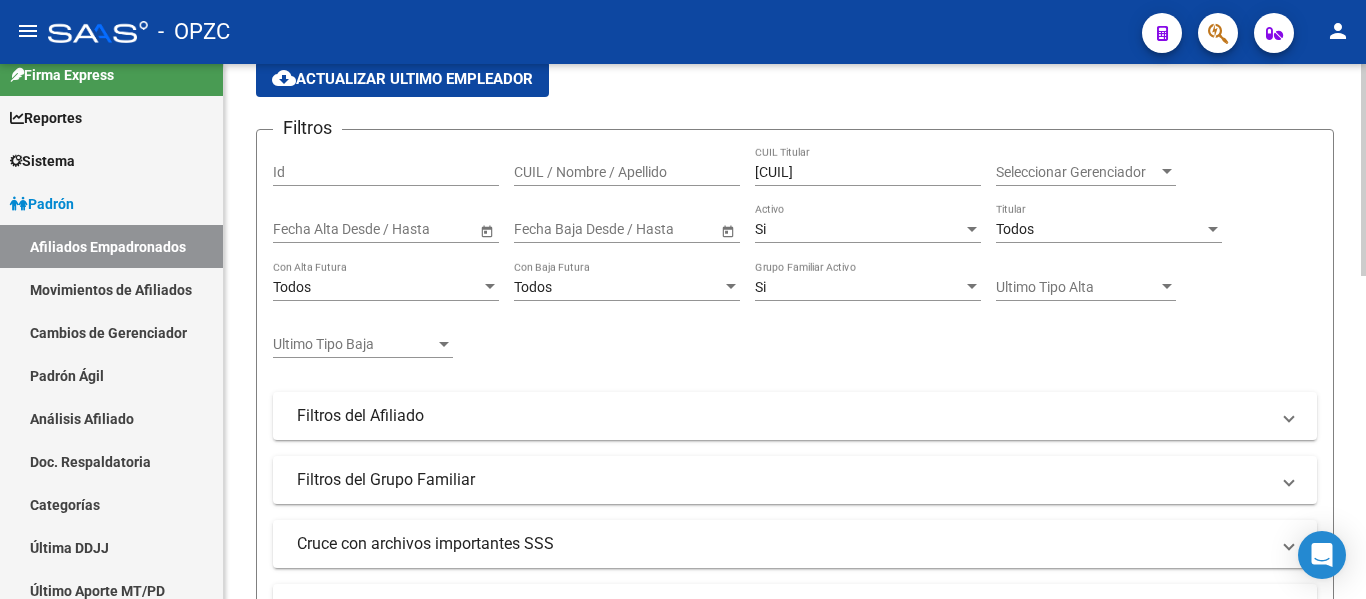 scroll, scrollTop: 200, scrollLeft: 0, axis: vertical 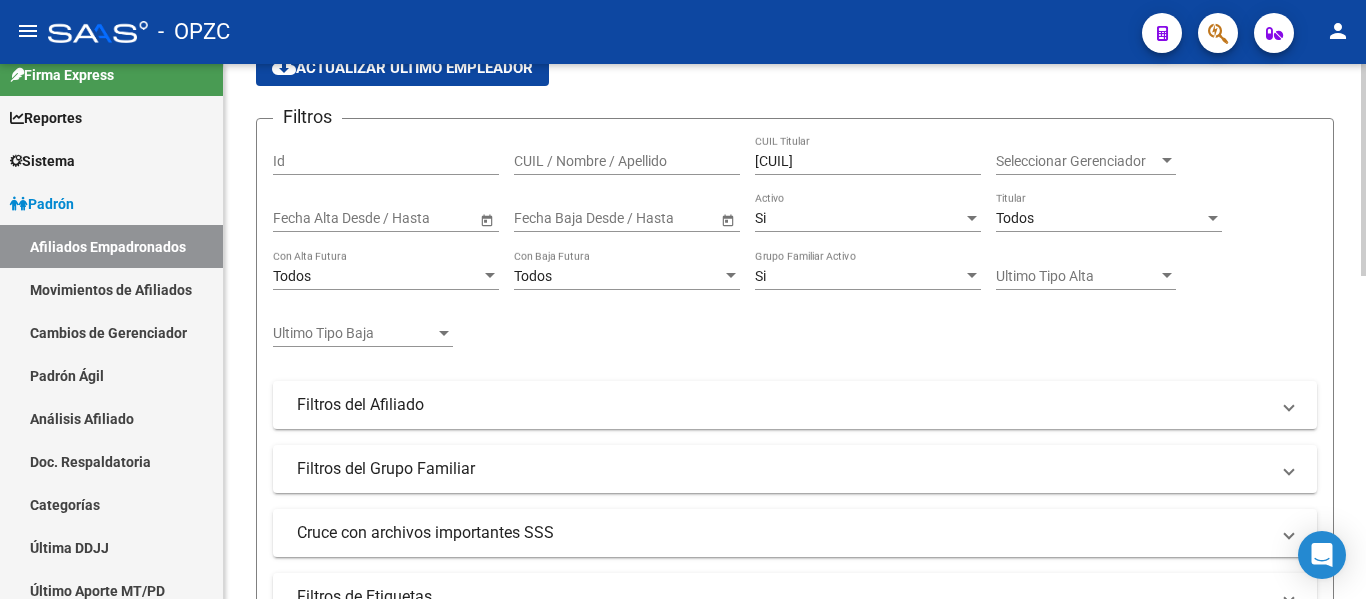 drag, startPoint x: 880, startPoint y: 149, endPoint x: 718, endPoint y: 149, distance: 162 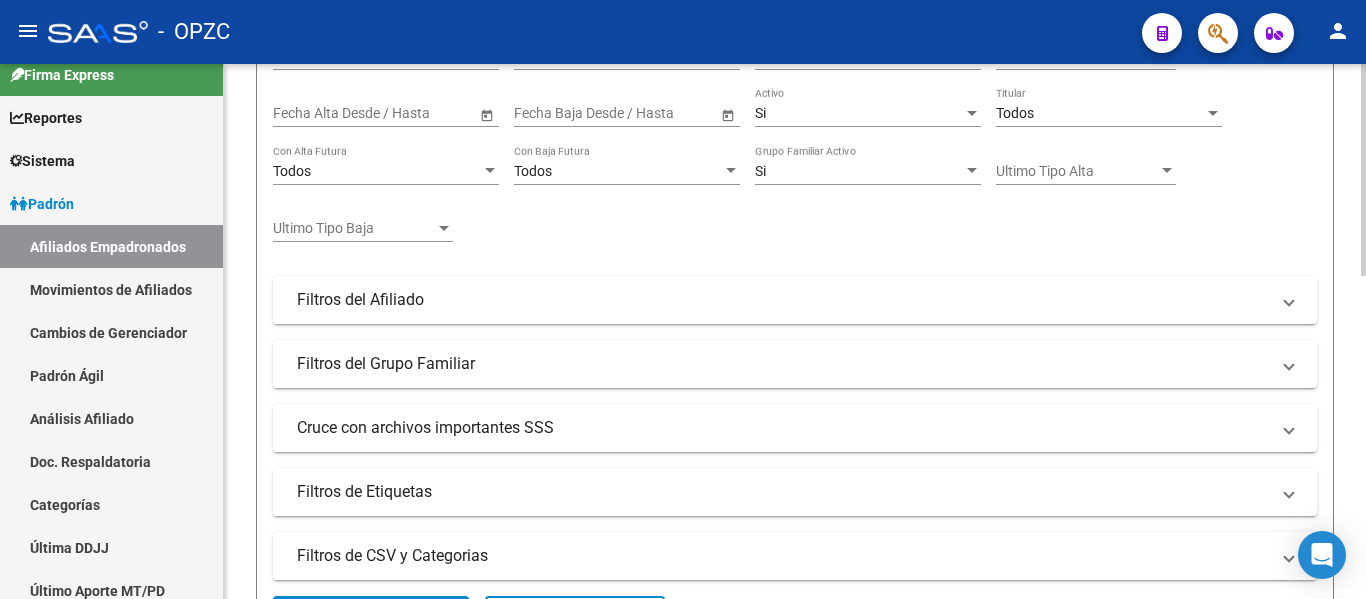 scroll, scrollTop: 500, scrollLeft: 0, axis: vertical 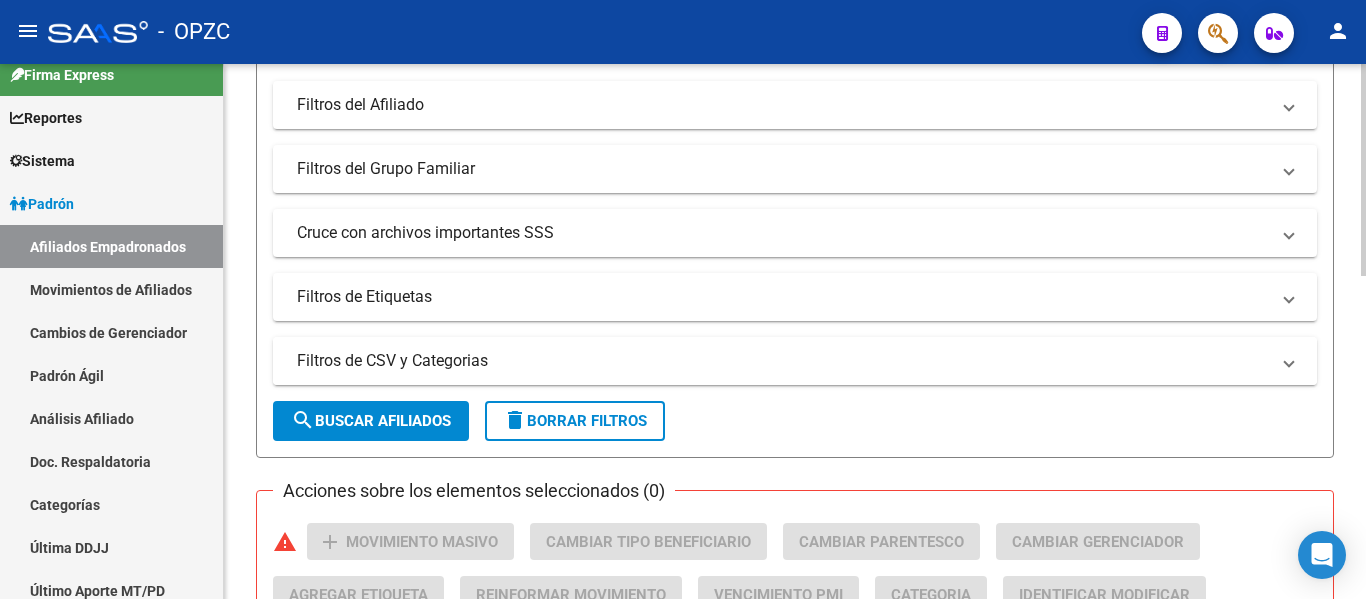 drag, startPoint x: 549, startPoint y: 420, endPoint x: 573, endPoint y: 380, distance: 46.647614 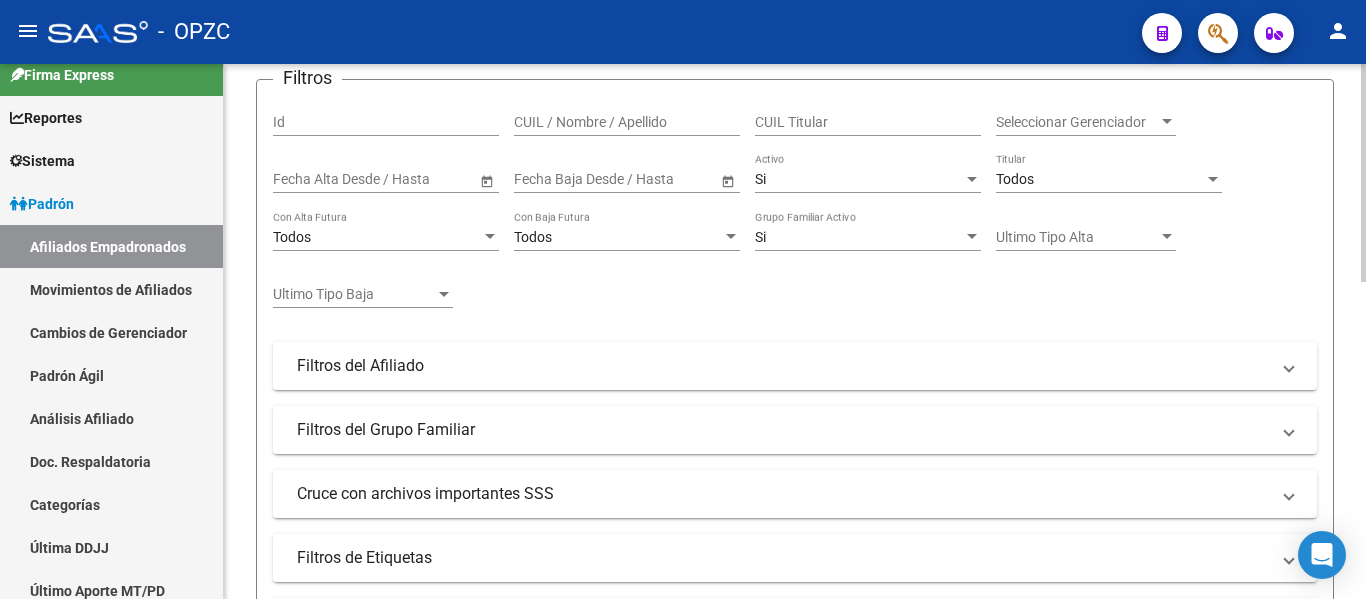 scroll, scrollTop: 0, scrollLeft: 0, axis: both 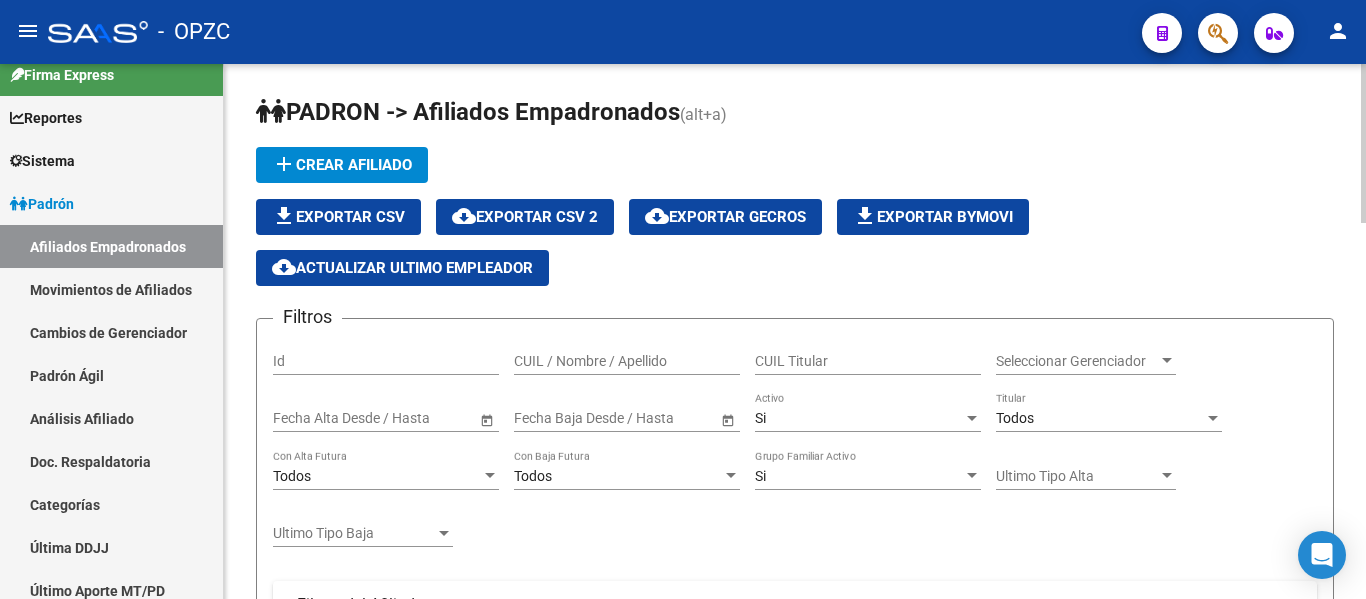 click on "CUIL / Nombre / Apellido" at bounding box center [627, 361] 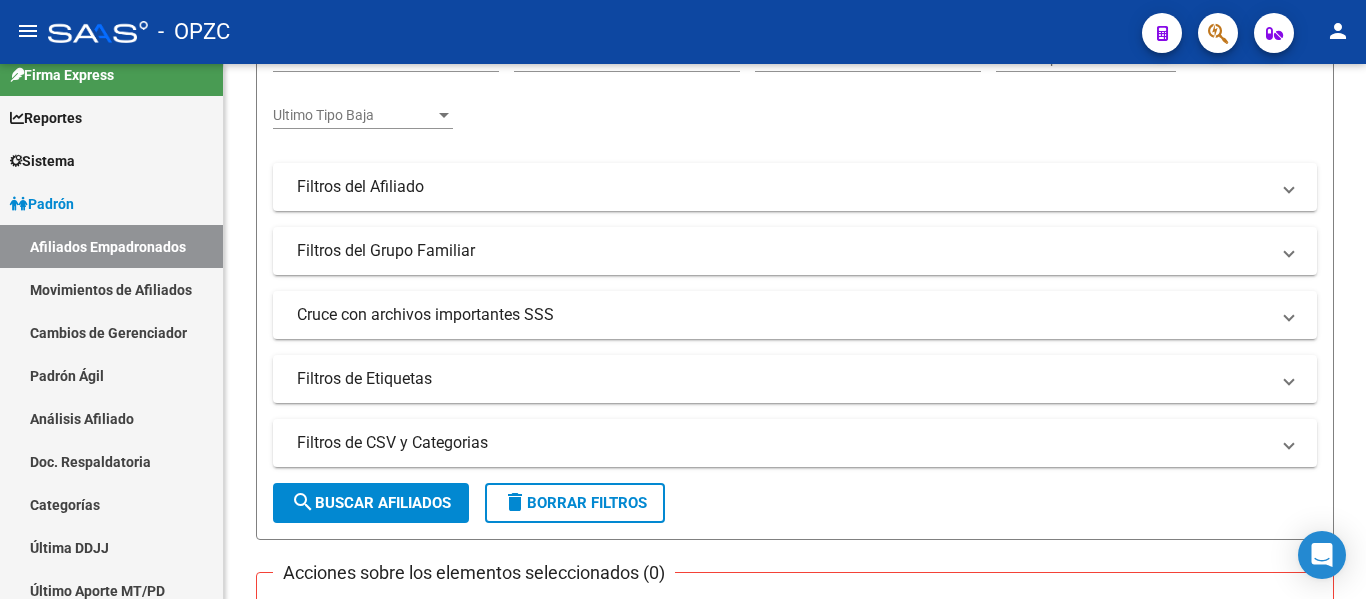 scroll, scrollTop: 368, scrollLeft: 0, axis: vertical 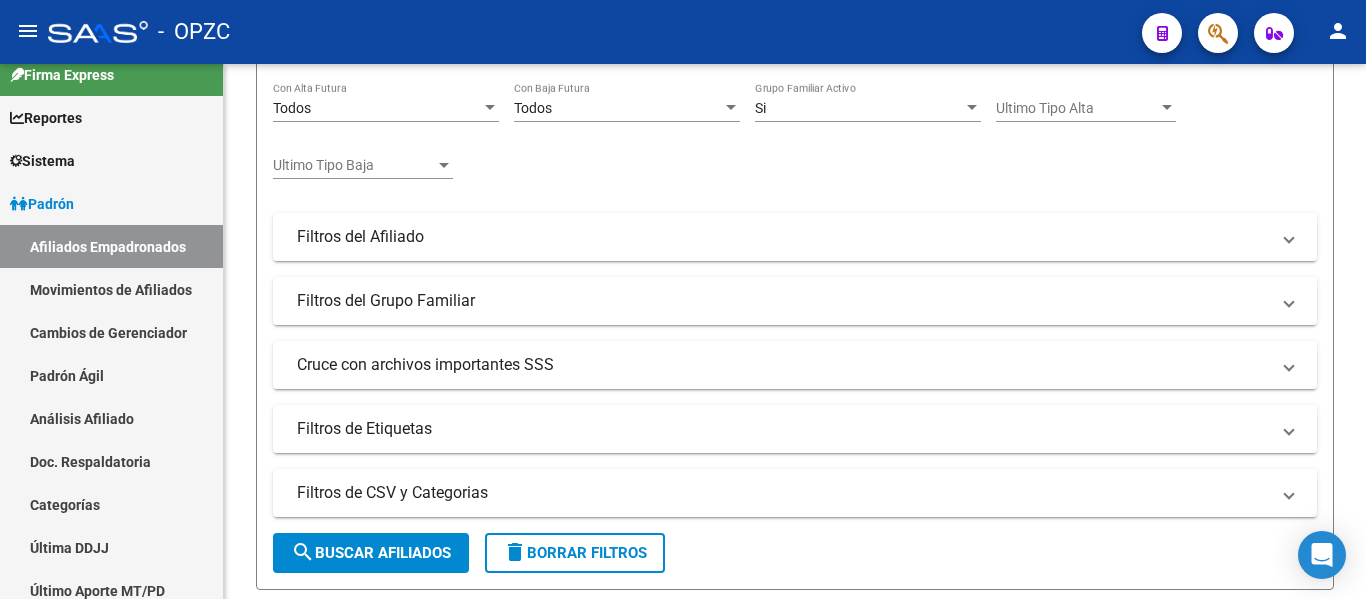 type on "[LAST]" 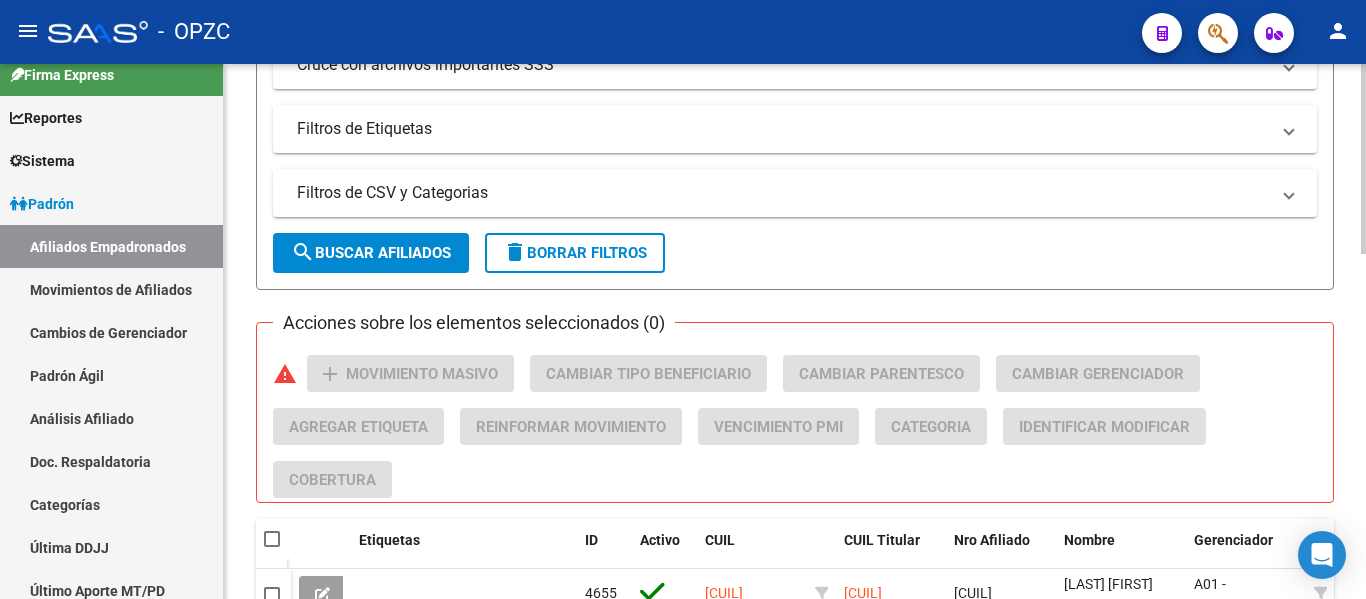 scroll, scrollTop: 568, scrollLeft: 0, axis: vertical 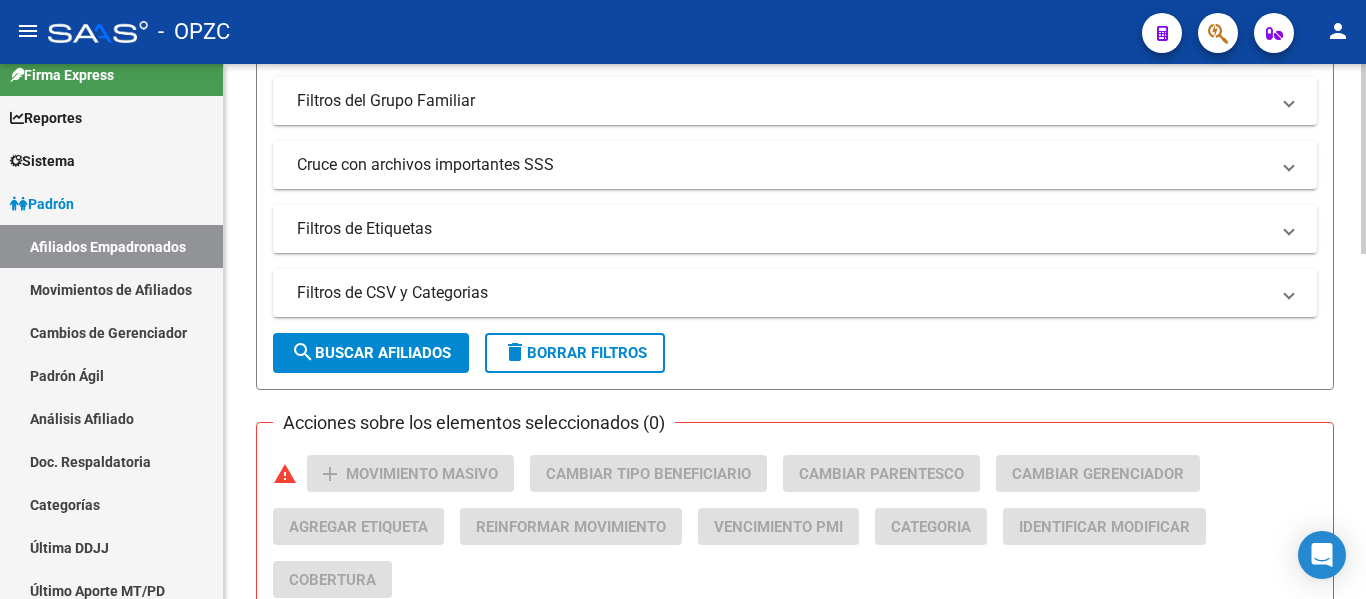 click on "Filtros de Etiquetas" at bounding box center (783, 229) 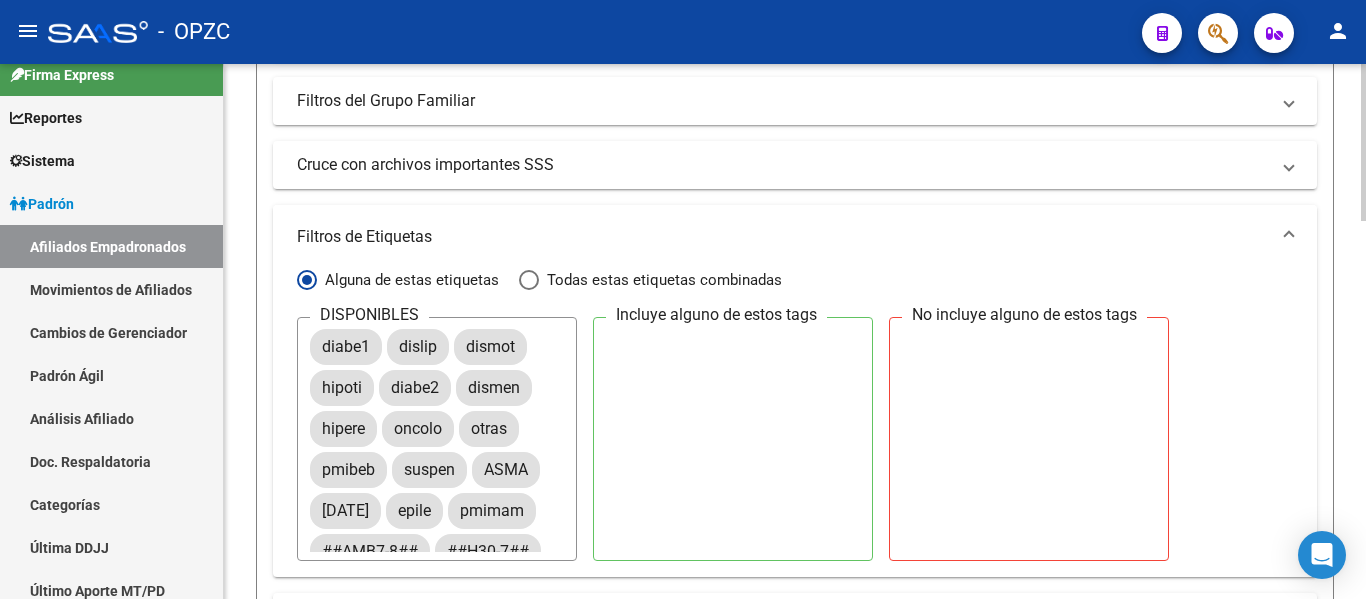 click on "Filtros de Etiquetas" at bounding box center (783, 237) 